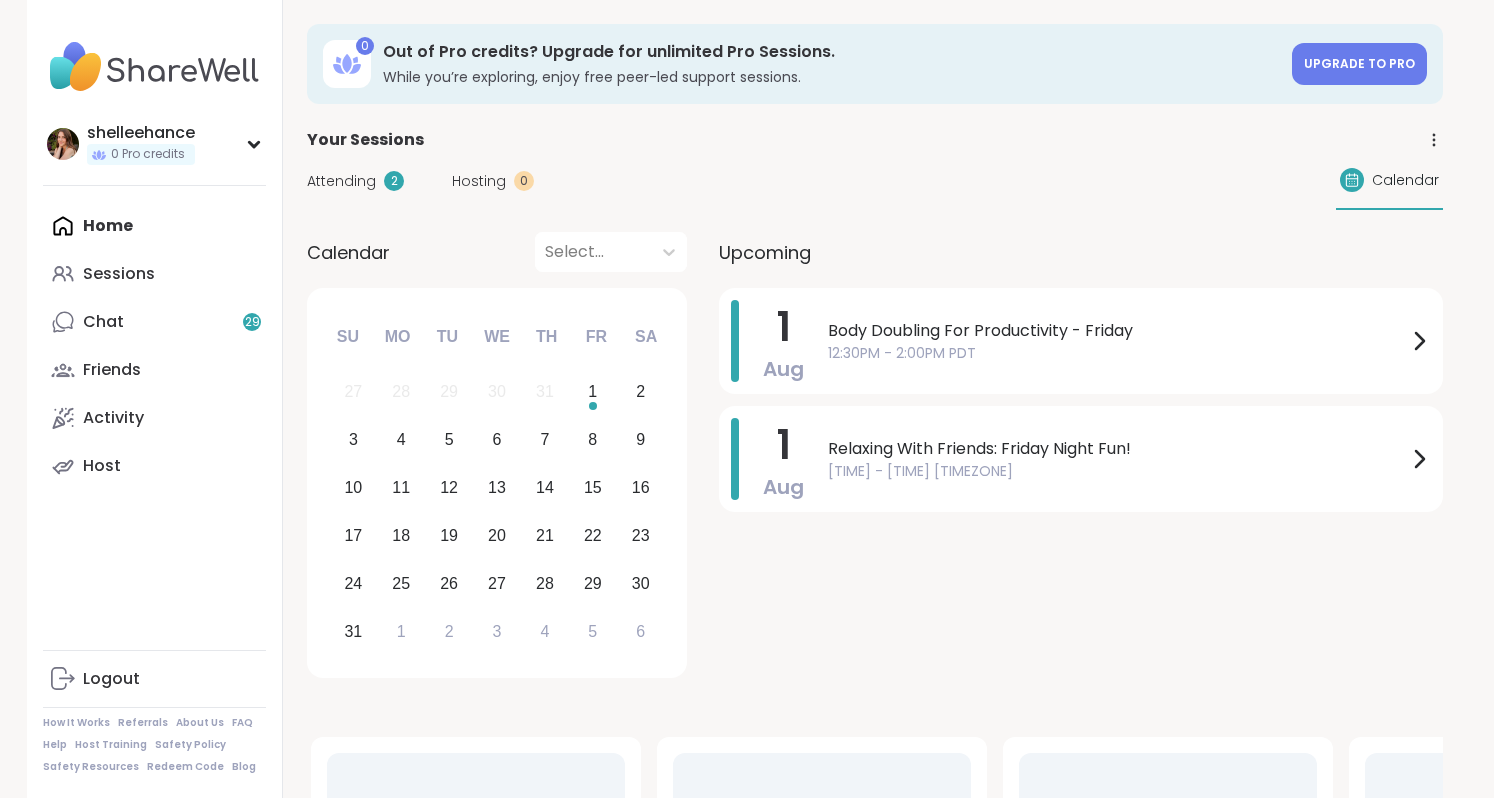 scroll, scrollTop: 0, scrollLeft: 0, axis: both 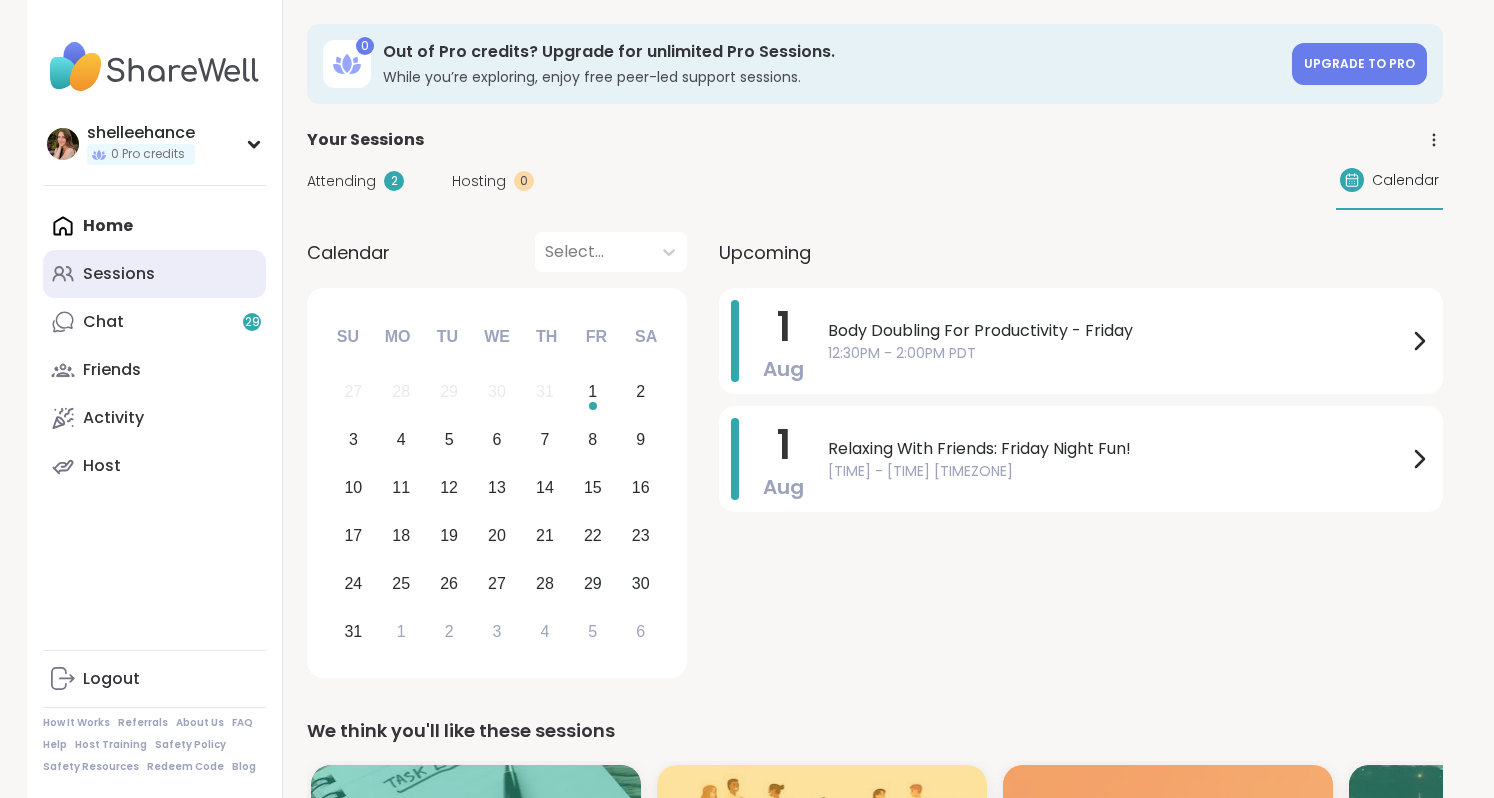 click on "Sessions" at bounding box center (154, 274) 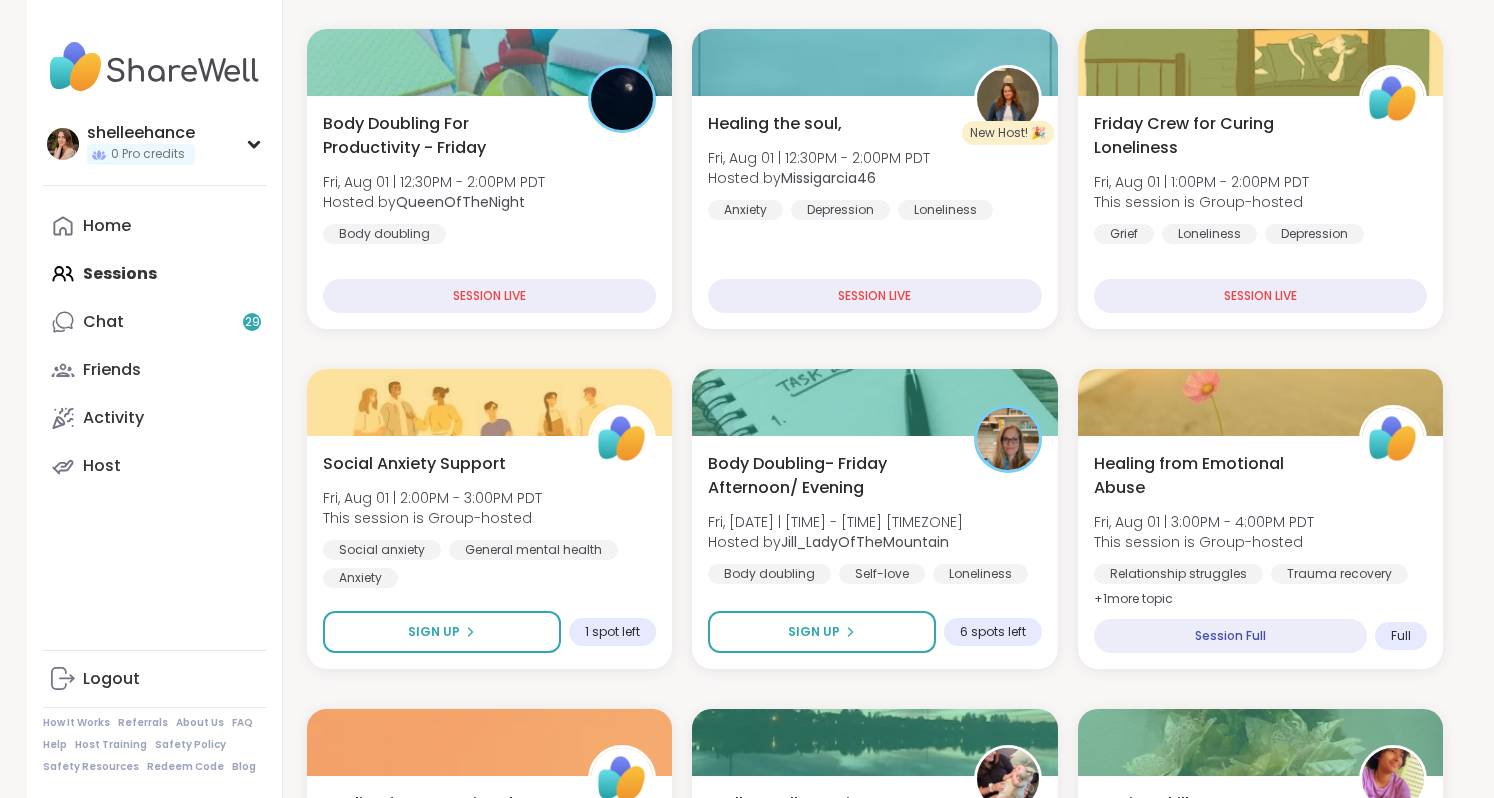 scroll, scrollTop: 386, scrollLeft: 0, axis: vertical 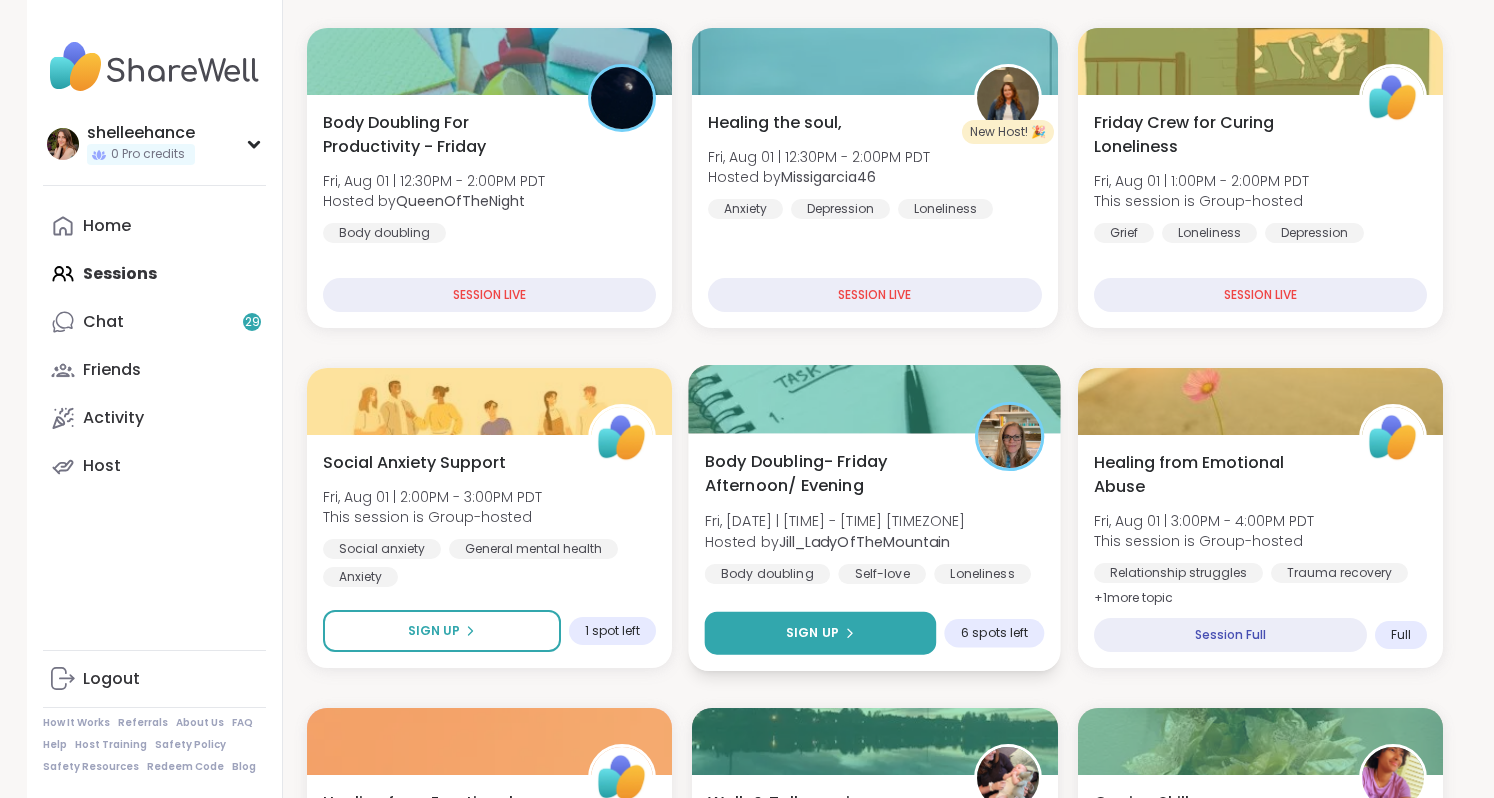 click on "Sign Up" at bounding box center [821, 633] 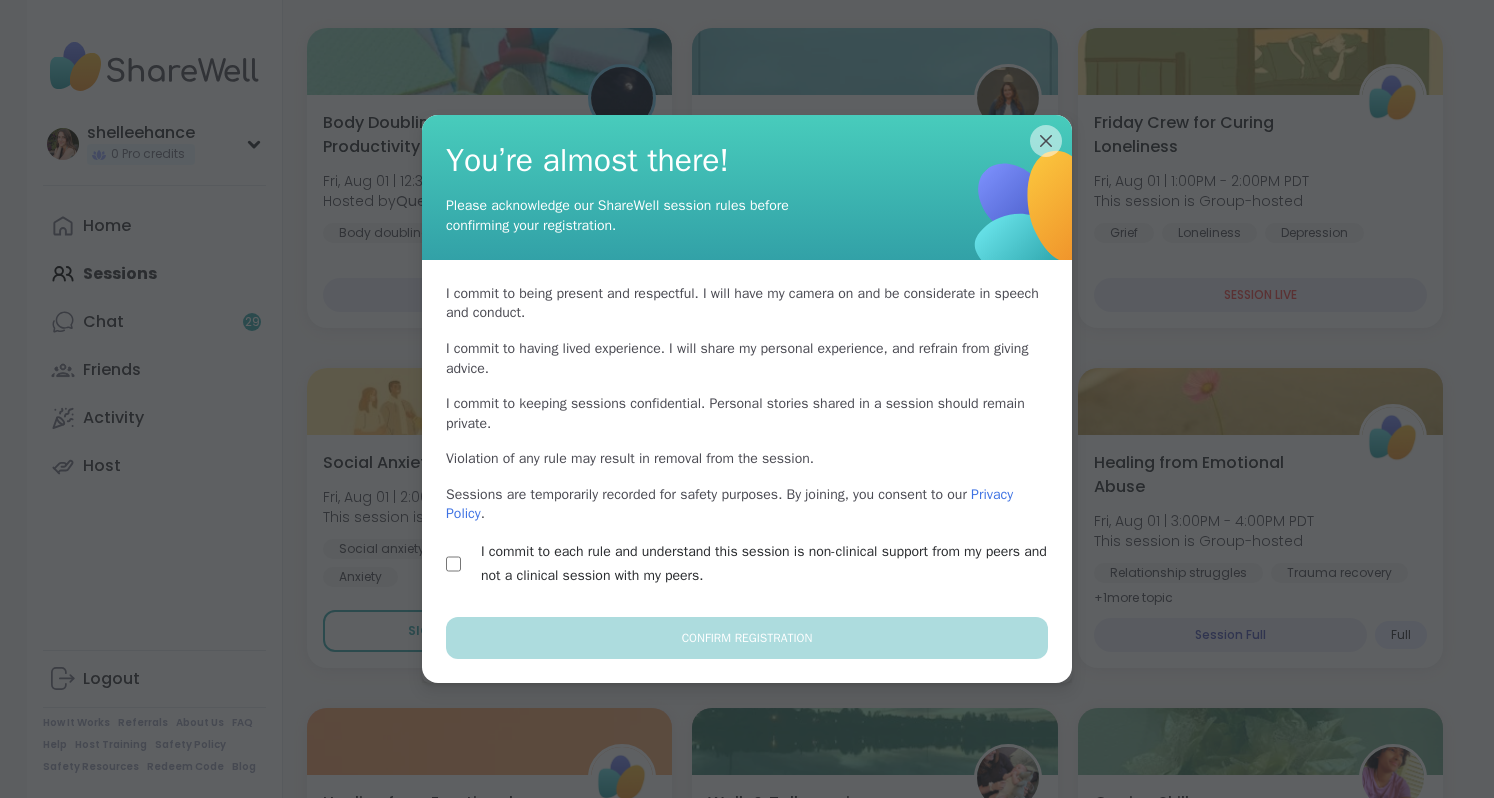click on "I commit to each rule and understand this session is non-clinical support from my peers and not a clinical session with my peers." at bounding box center [770, 564] 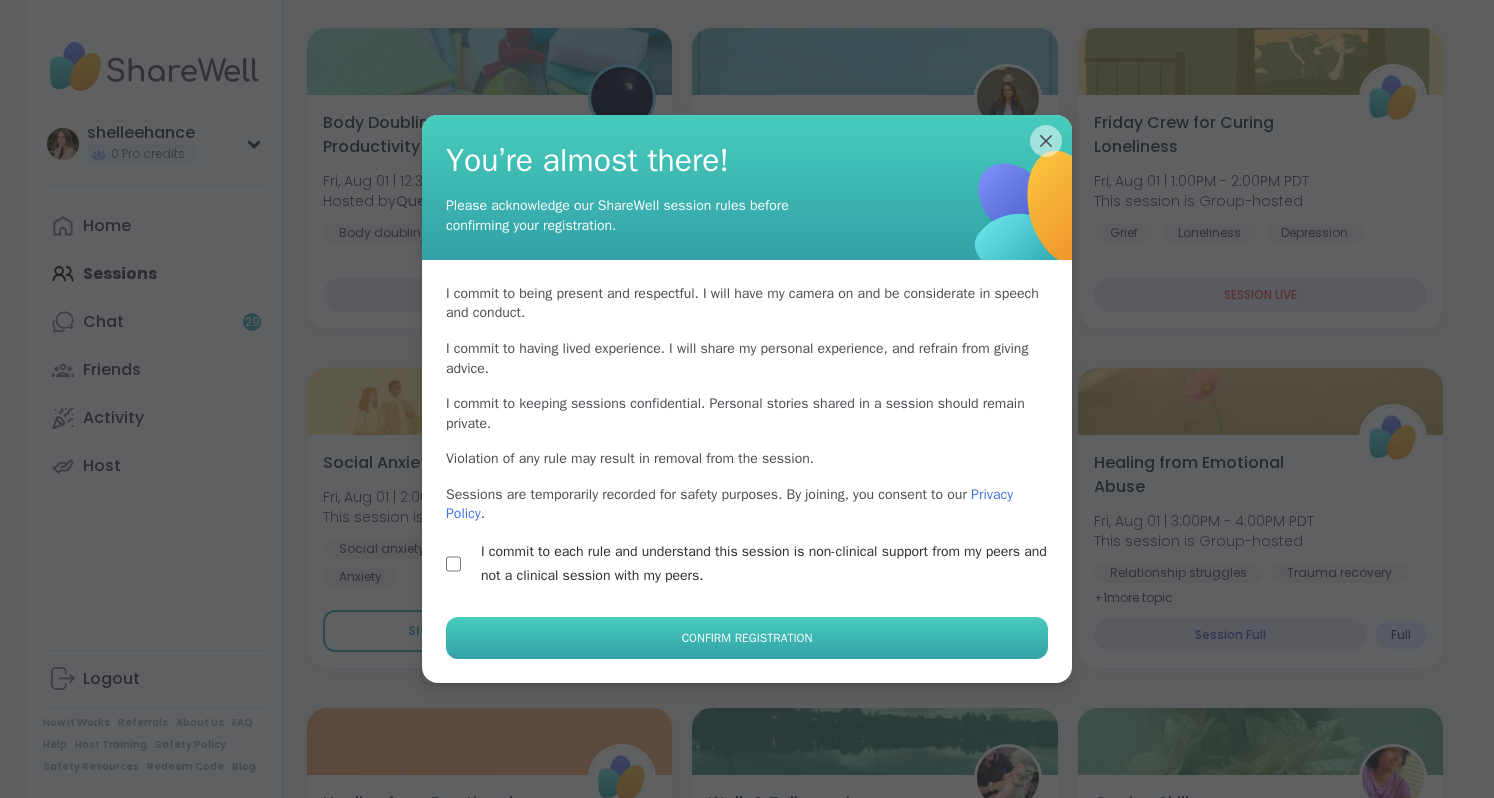 click on "Confirm Registration" at bounding box center [747, 638] 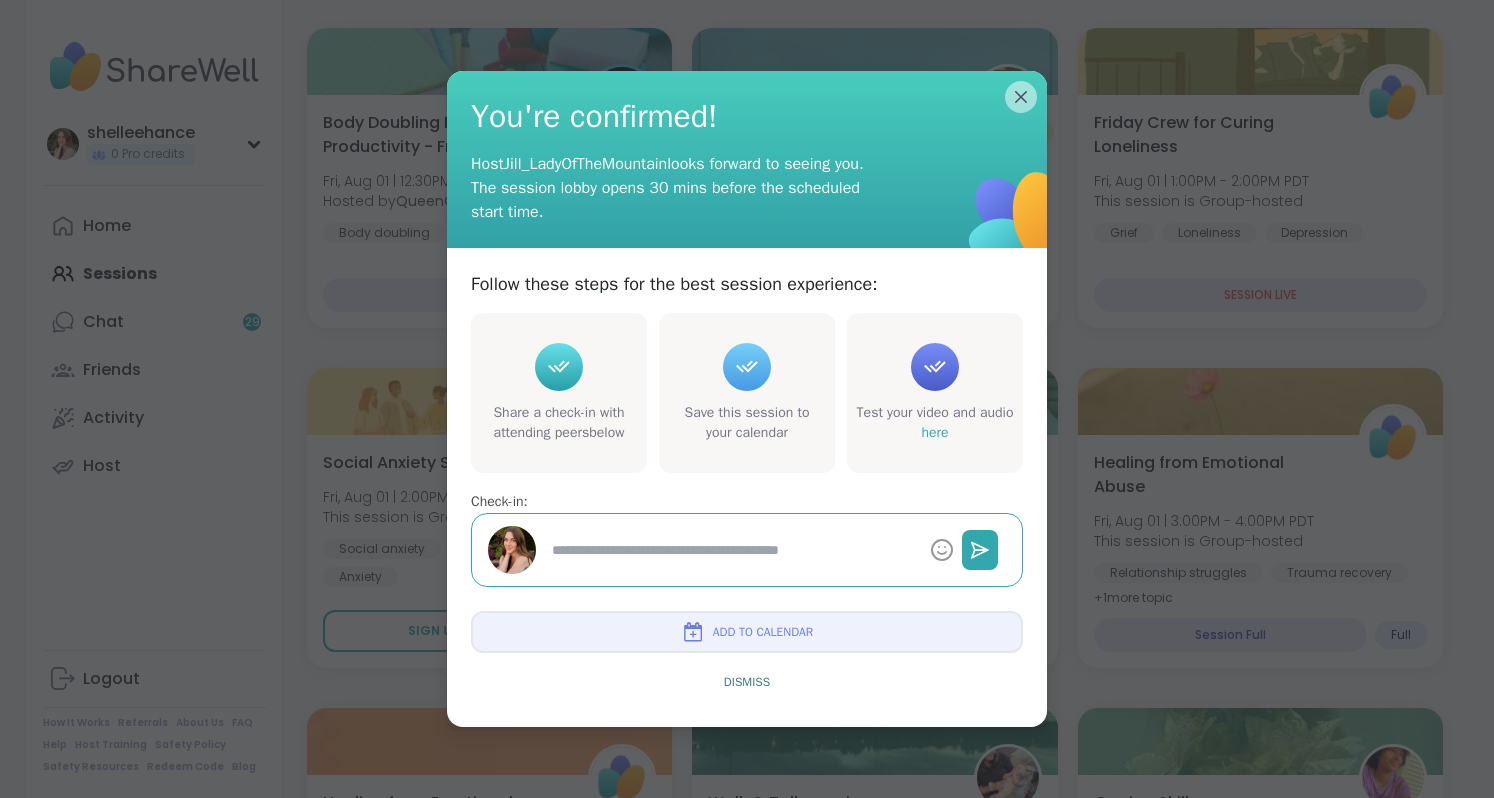type on "*" 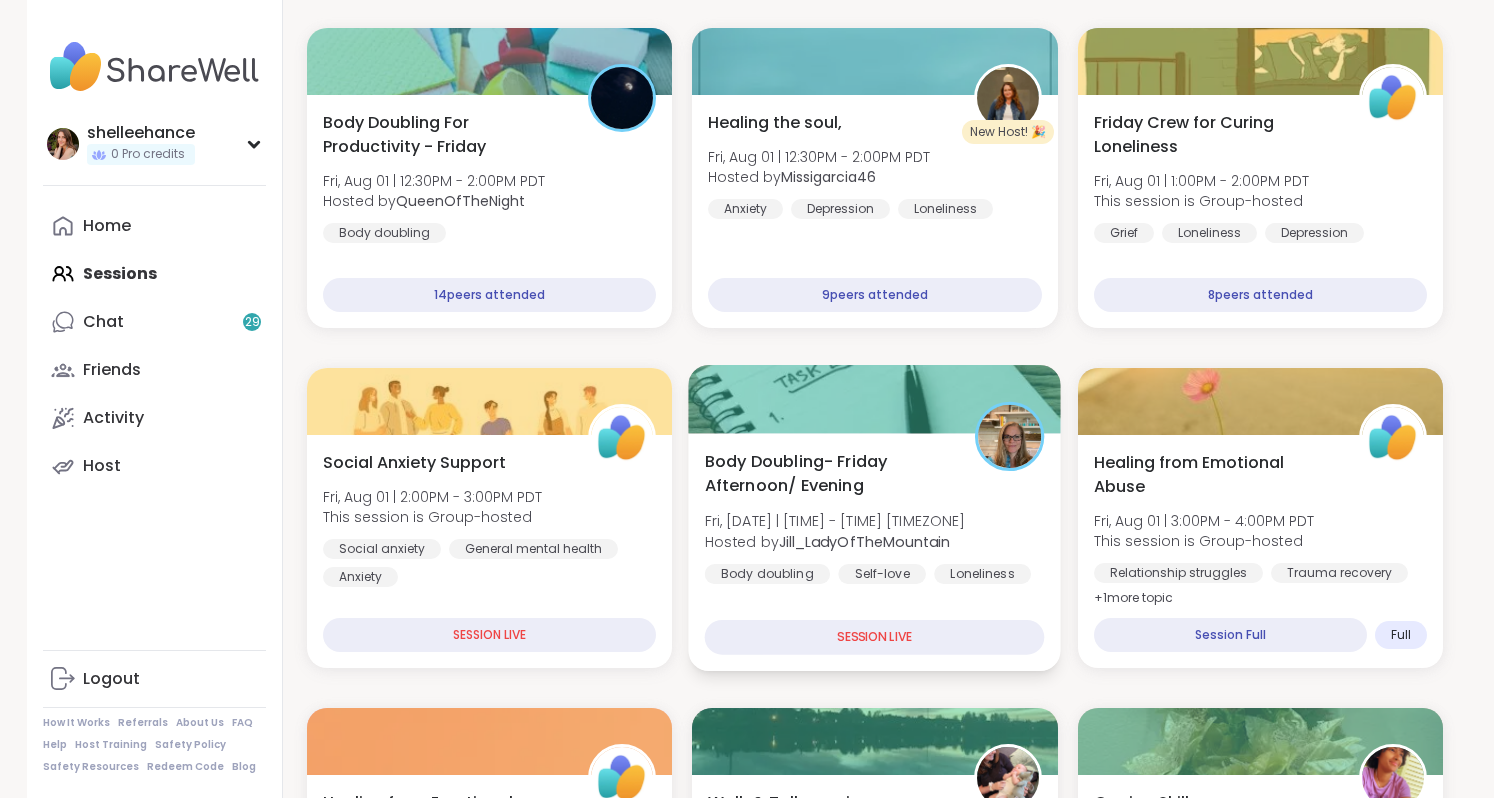 click on "Body Doubling- Friday Afternoon/ Evening Fri, [DATE] | [TIME] - [TIME] [TIMEZONE] Hosted by [USERNAME] Body doubling Self-love Loneliness SESSION LIVE" at bounding box center (875, 552) 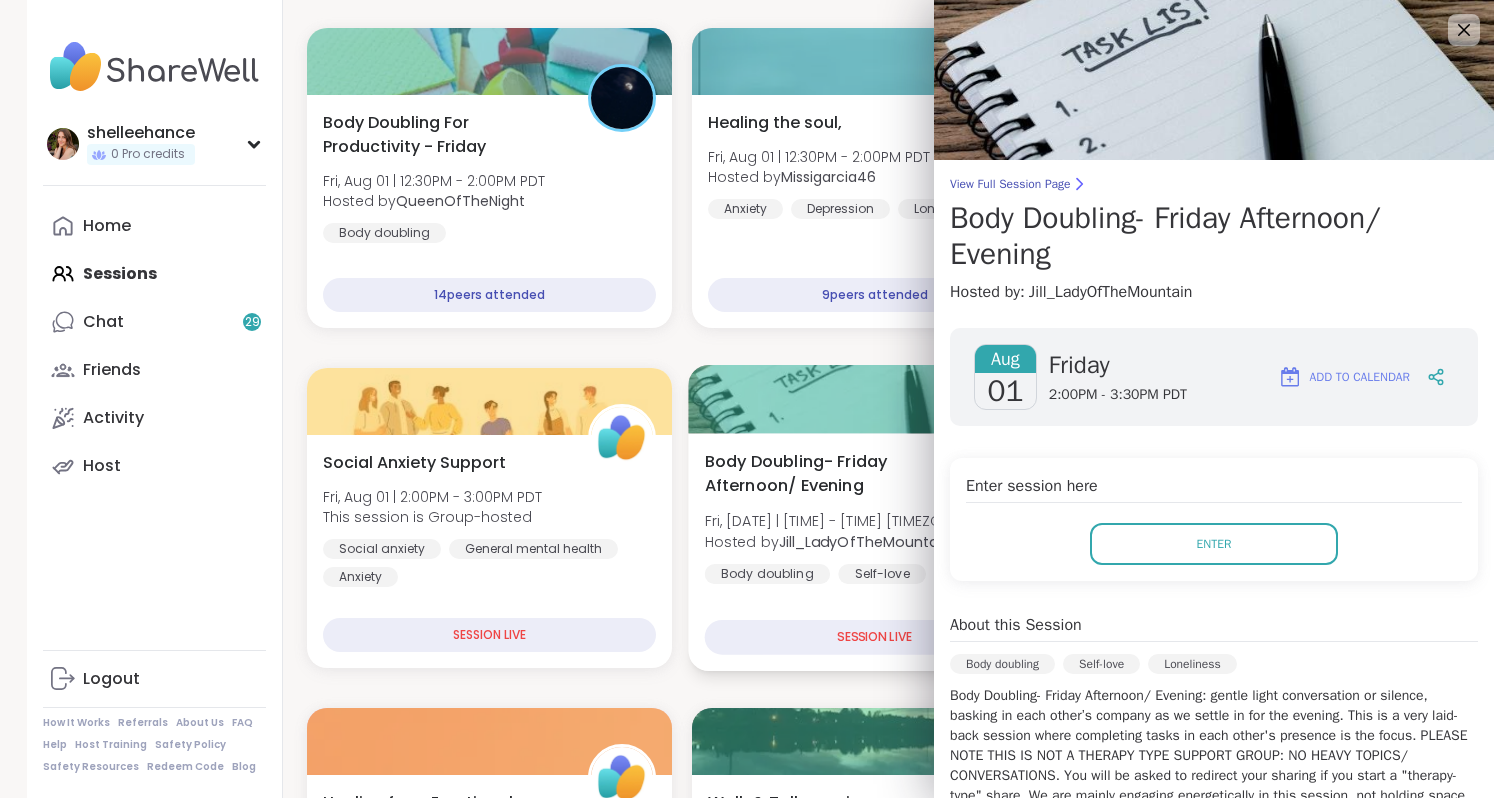 click on "Body Doubling- Friday Afternoon/ Evening Fri, [DATE] | [TIME] - [TIME] [TIMEZONE] Hosted by [USERNAME] Body doubling Self-love Loneliness SESSION LIVE" at bounding box center (875, 552) 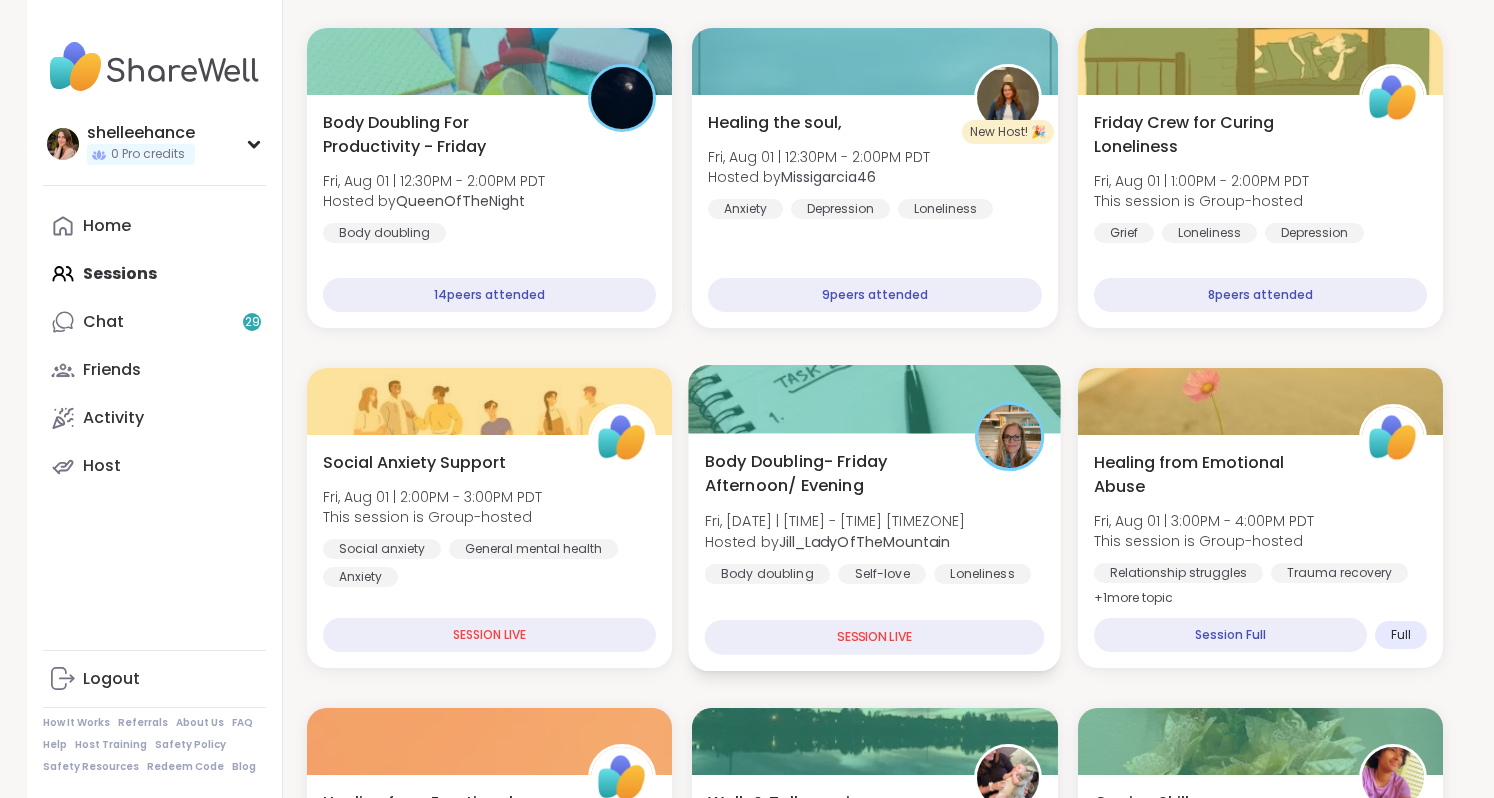 click on "Body Doubling- Friday Afternoon/ Evening Fri, [DATE] | [TIME] - [TIME] [TIMEZONE] Hosted by [USERNAME] Body doubling Self-love Loneliness SESSION LIVE" at bounding box center [875, 552] 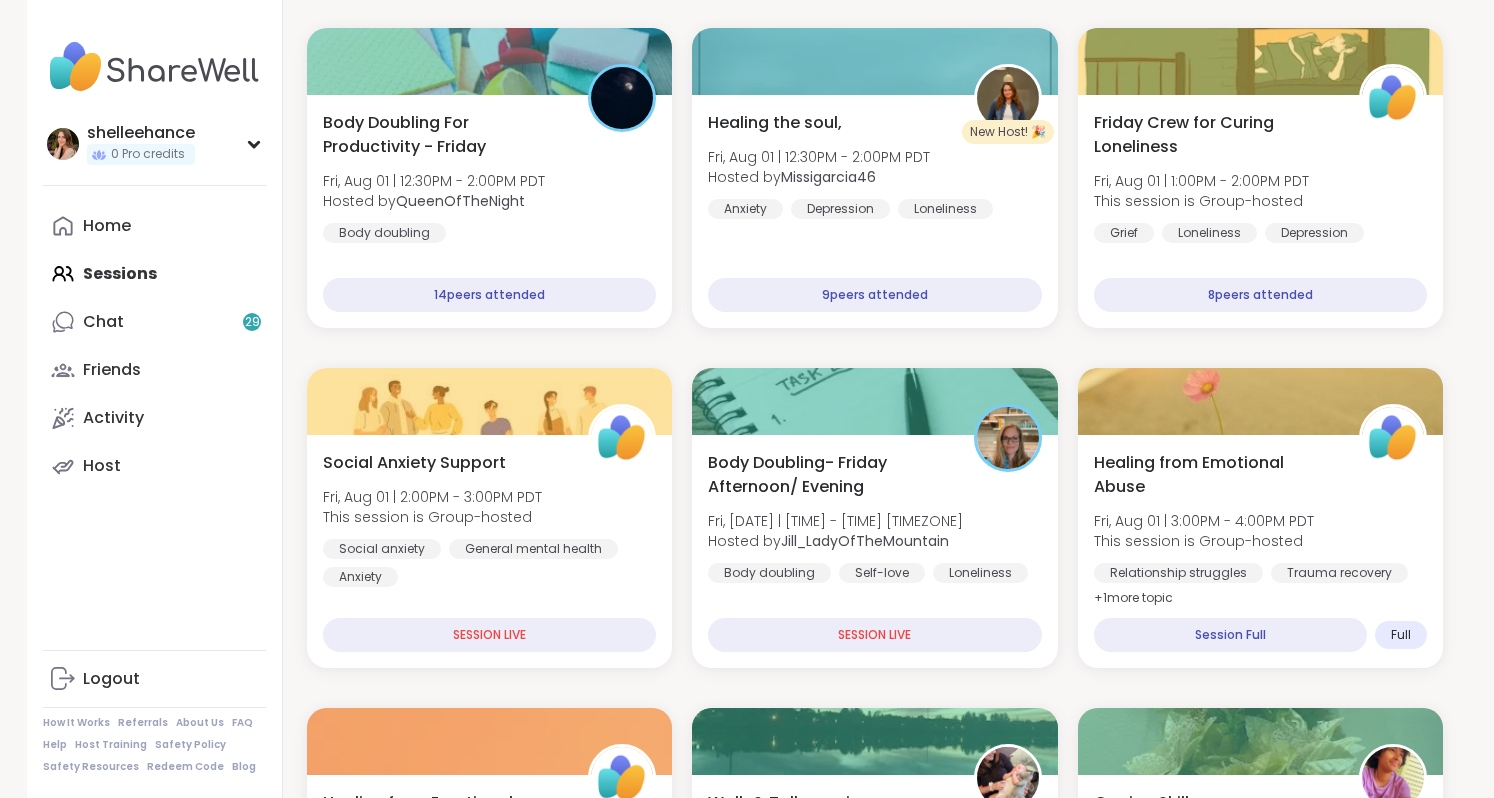click on "Body Doubling For Productivity - Friday Fri, [DATE] | [TIME] - [TIME] [TIMEZONE] Hosted by [USERNAME] Body doubling [NUMBER] peers attended New Host! 🎉 Healing the soul, Fri, [DATE] | [TIME] - [TIME] [TIMEZONE] Hosted by [USERNAME] Anxiety Depression Loneliness [NUMBER] peers attended Friday Crew for Curing Loneliness Fri, [DATE] | [TIME] - [TIME] [TIMEZONE] This session is Group-hosted Grief Loneliness Depression [NUMBER] peers attended Social Anxiety Support Fri, [DATE] | [TIME] - [TIME] [TIMEZONE] This session is Group-hosted Social anxiety General mental health Anxiety SESSION LIVE Body Doubling- Friday Afternoon/ Evening Fri, [DATE] | [TIME] - [TIME] [TIMEZONE] Hosted by [USERNAME] Body doubling Self-love Loneliness SESSION LIVE Healing from Emotional Abuse Fri, [DATE] | [TIME] - [TIME] [TIMEZONE] This session is Group-hosted Relationship struggles Trauma recovery Emotional abuse + [NUMBER] more topic Session Full Full Healing from Emotional Abuse Fri, [DATE] | [TIME] - [TIME] [TIMEZONE] This session is Group-hosted Relationship struggles +" at bounding box center [875, 2048] 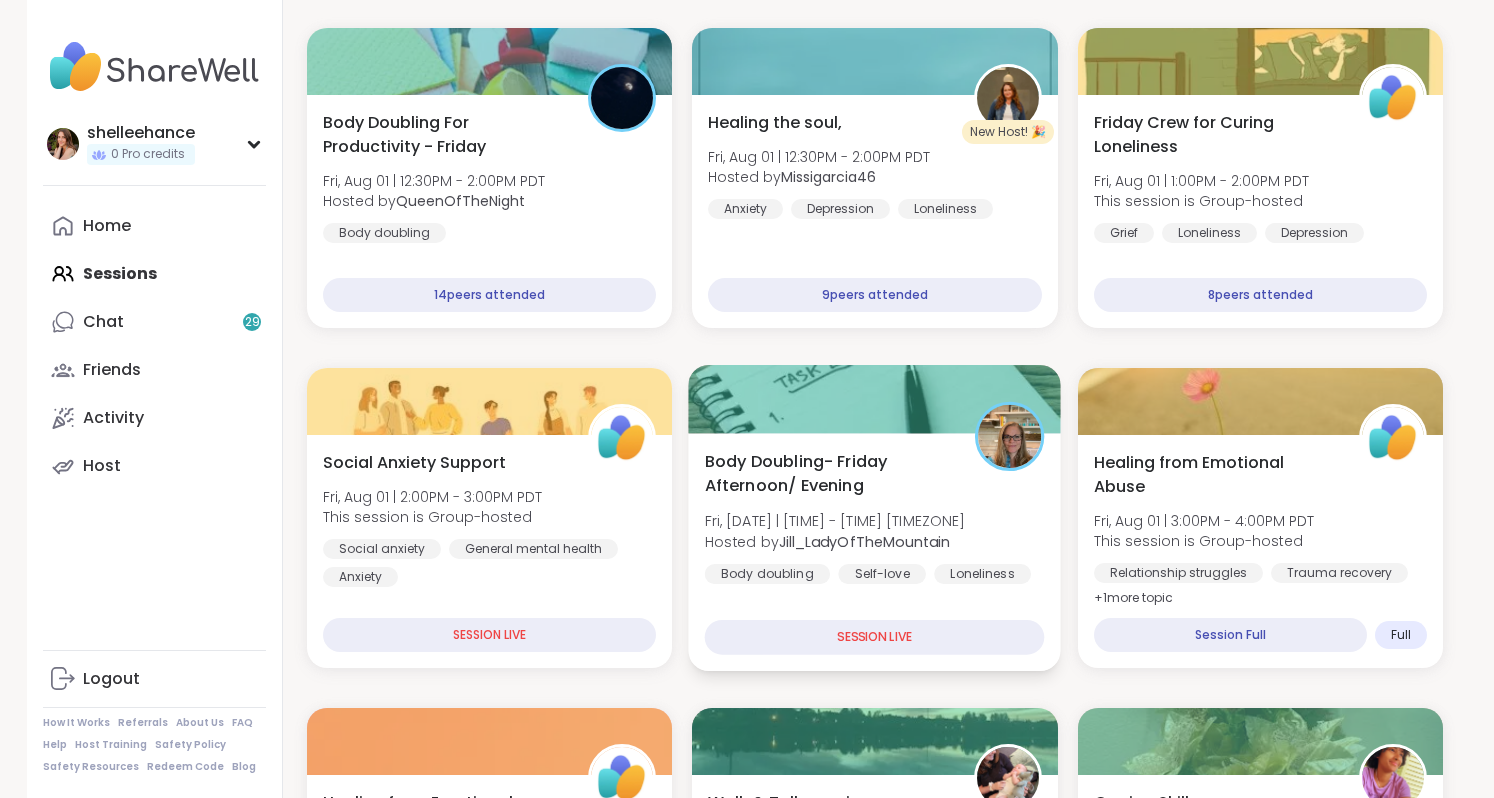 click on "Body Doubling- Friday Afternoon/ Evening Fri, [DATE] | [TIME] - [TIME] [TIMEZONE] Hosted by [USERNAME] Body doubling Self-love Loneliness SESSION LIVE" at bounding box center [875, 552] 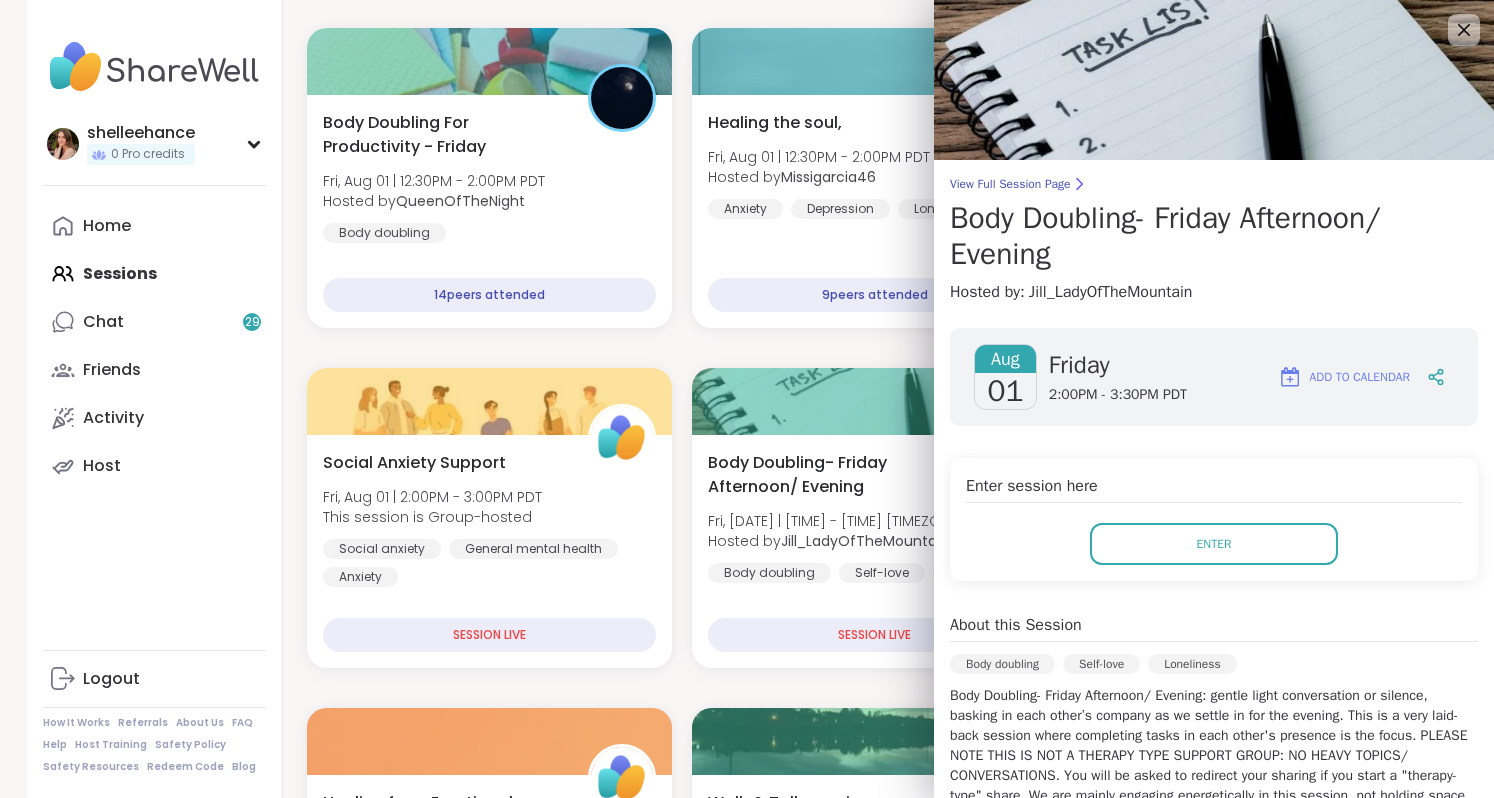click on "Body Doubling For Productivity - Friday Fri, [DATE] | [TIME] - [TIME] [TIMEZONE] Hosted by [USERNAME] Body doubling [NUMBER] peers attended New Host! 🎉 Healing the soul, Fri, [DATE] | [TIME] - [TIME] [TIMEZONE] Hosted by [USERNAME] Anxiety Depression Loneliness [NUMBER] peers attended Friday Crew for Curing Loneliness Fri, [DATE] | [TIME] - [TIME] [TIMEZONE] This session is Group-hosted Grief Loneliness Depression [NUMBER] peers attended Social Anxiety Support Fri, [DATE] | [TIME] - [TIME] [TIMEZONE] This session is Group-hosted Social anxiety General mental health Anxiety SESSION LIVE Body Doubling- Friday Afternoon/ Evening Fri, [DATE] | [TIME] - [TIME] [TIMEZONE] Hosted by [USERNAME] Body doubling Self-love Loneliness SESSION LIVE Healing from Emotional Abuse Fri, [DATE] | [TIME] - [TIME] [TIMEZONE] This session is Group-hosted Relationship struggles Trauma recovery Emotional abuse + [NUMBER] more topic Session Full Full Healing from Emotional Abuse Fri, [DATE] | [TIME] - [TIME] [TIMEZONE] This session is Group-hosted Relationship struggles +" at bounding box center (875, 2048) 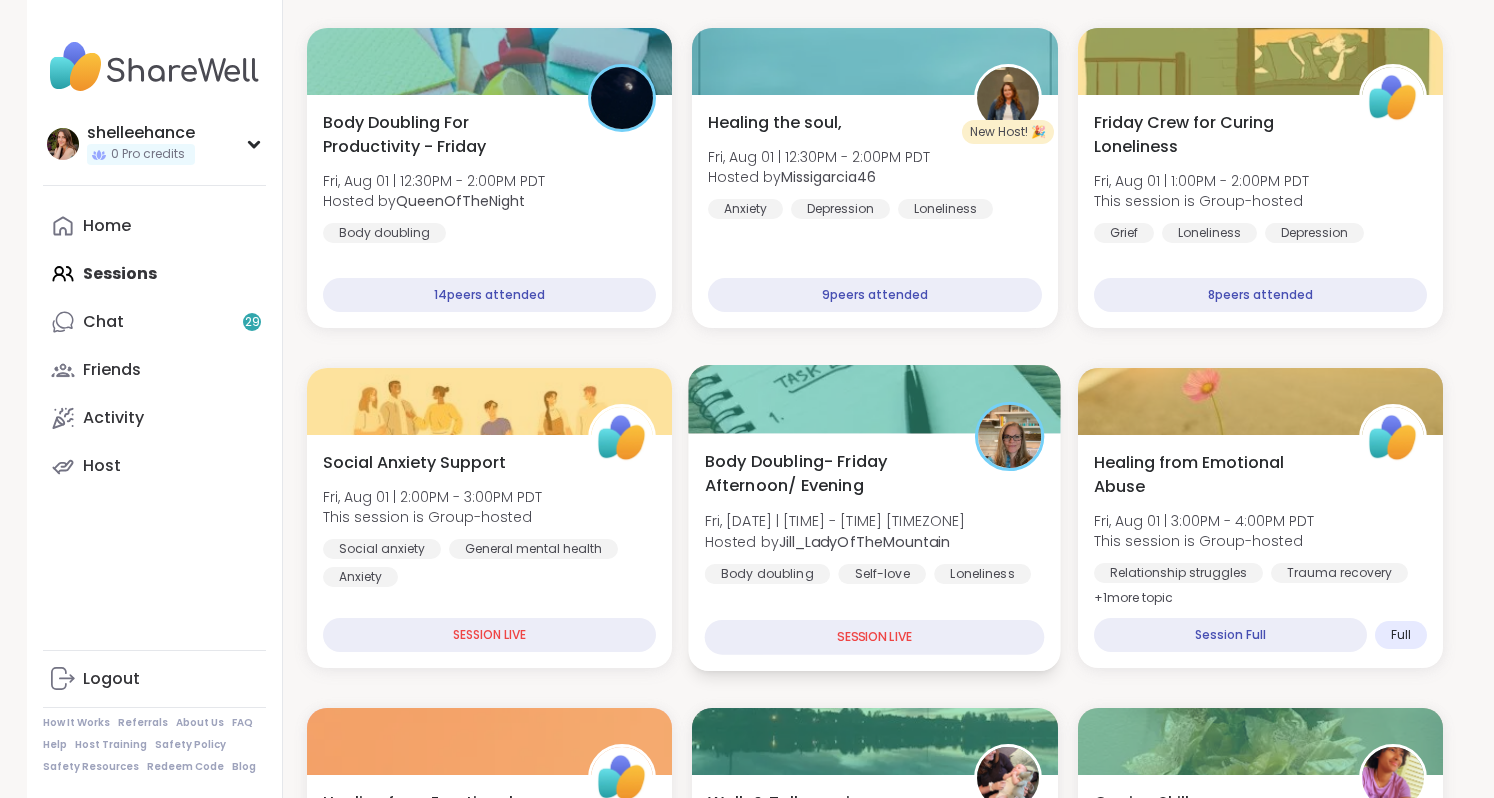 click on "Body Doubling- Friday Afternoon/ Evening Fri, [DATE] | [TIME] - [TIME] [TIMEZONE] Hosted by [USERNAME] Body doubling Self-love Loneliness SESSION LIVE" at bounding box center (875, 552) 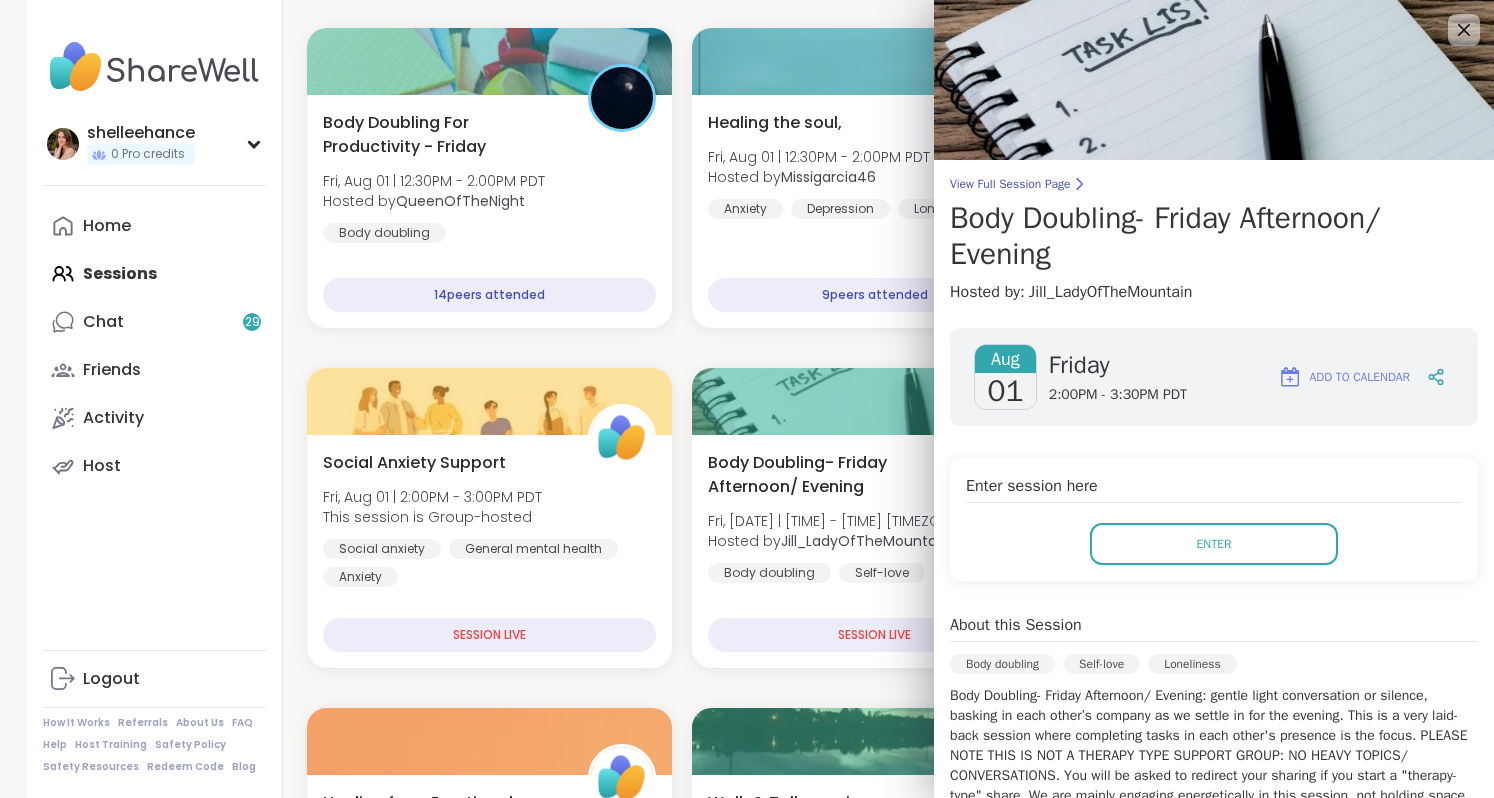 click on "Body Doubling For Productivity - Friday Fri, [DATE] | [TIME] - [TIME] [TIMEZONE] Hosted by [USERNAME] Body doubling [NUMBER] peers attended New Host! 🎉 Healing the soul, Fri, [DATE] | [TIME] - [TIME] [TIMEZONE] Hosted by [USERNAME] Anxiety Depression Loneliness [NUMBER] peers attended Friday Crew for Curing Loneliness Fri, [DATE] | [TIME] - [TIME] [TIMEZONE] This session is Group-hosted Grief Loneliness Depression [NUMBER] peers attended Social Anxiety Support Fri, [DATE] | [TIME] - [TIME] [TIMEZONE] This session is Group-hosted Social anxiety General mental health Anxiety SESSION LIVE Body Doubling- Friday Afternoon/ Evening Fri, [DATE] | [TIME] - [TIME] [TIMEZONE] Hosted by [USERNAME] Body doubling Self-love Loneliness SESSION LIVE Healing from Emotional Abuse Fri, [DATE] | [TIME] - [TIME] [TIMEZONE] This session is Group-hosted Relationship struggles Trauma recovery Emotional abuse + [NUMBER] more topic Session Full Full Healing from Emotional Abuse Fri, [DATE] | [TIME] - [TIME] [TIMEZONE] This session is Group-hosted Relationship struggles +" at bounding box center (875, 2048) 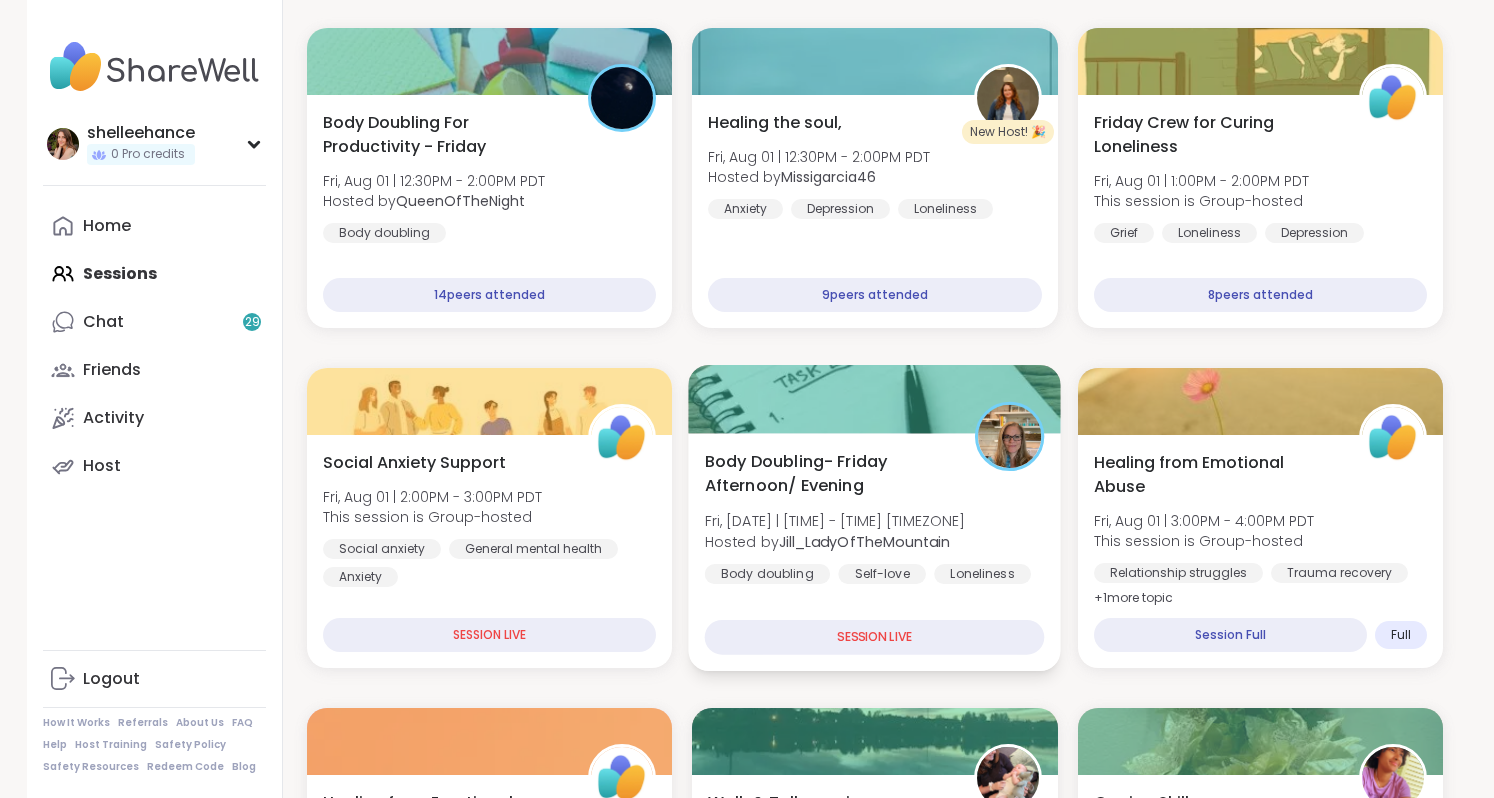 click on "Body Doubling- Friday Afternoon/ Evening Fri, [DATE] | [TIME] - [TIME] [TIMEZONE] Hosted by [USERNAME] Body doubling Self-love Loneliness SESSION LIVE" at bounding box center (875, 552) 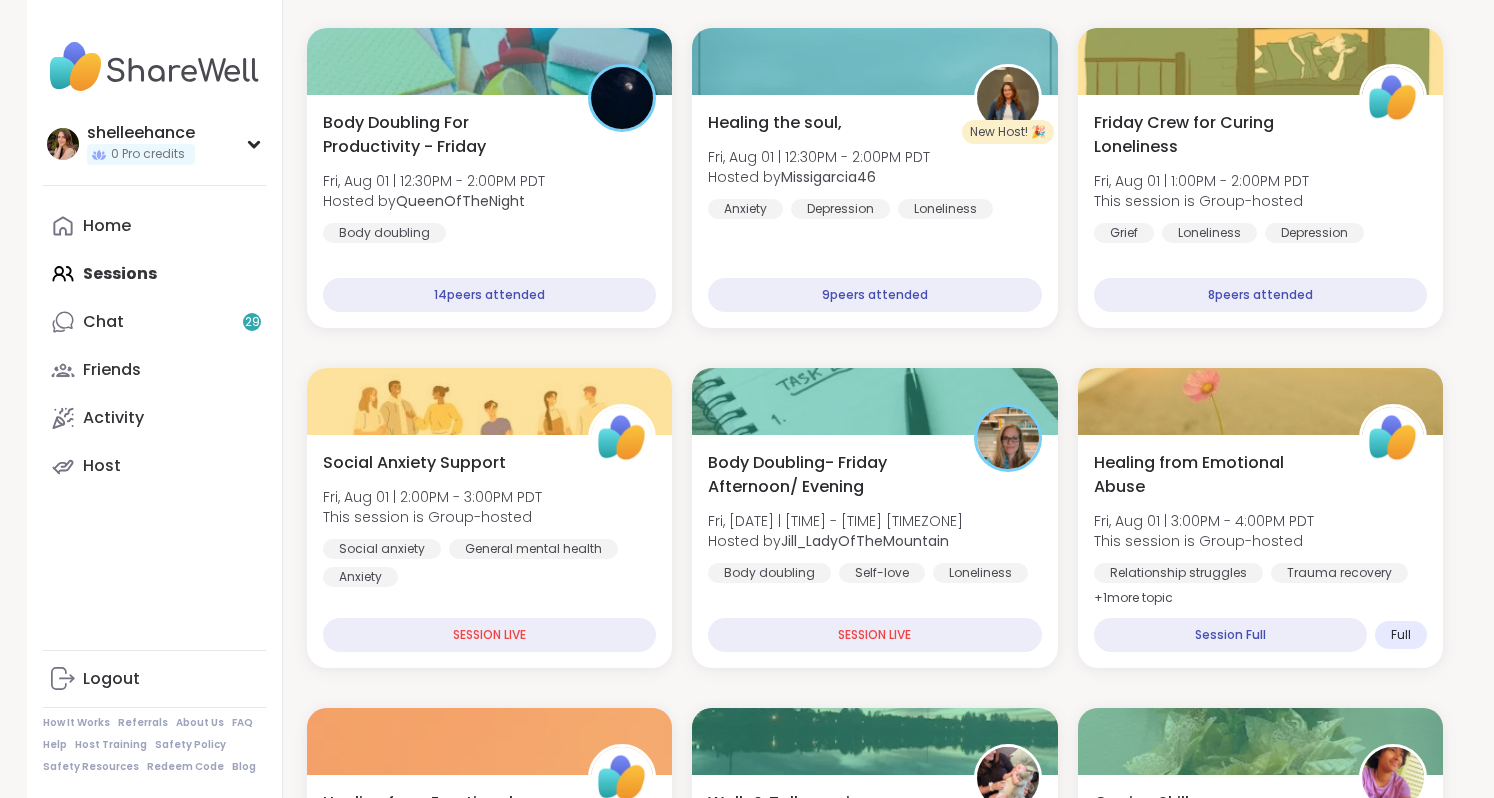 click on "Body Doubling For Productivity - Friday Fri, [DATE] | [TIME] - [TIME] [TIMEZONE] Hosted by [USERNAME] Body doubling [NUMBER] peers attended New Host! 🎉 Healing the soul, Fri, [DATE] | [TIME] - [TIME] [TIMEZONE] Hosted by [USERNAME] Anxiety Depression Loneliness [NUMBER] peers attended Friday Crew for Curing Loneliness Fri, [DATE] | [TIME] - [TIME] [TIMEZONE] This session is Group-hosted Grief Loneliness Depression [NUMBER] peers attended Social Anxiety Support Fri, [DATE] | [TIME] - [TIME] [TIMEZONE] This session is Group-hosted Social anxiety General mental health Anxiety SESSION LIVE Body Doubling- Friday Afternoon/ Evening Fri, [DATE] | [TIME] - [TIME] [TIMEZONE] Hosted by [USERNAME] Body doubling Self-love Loneliness SESSION LIVE Healing from Emotional Abuse Fri, [DATE] | [TIME] - [TIME] [TIMEZONE] This session is Group-hosted Relationship struggles Trauma recovery Emotional abuse + [NUMBER] more topic Session Full Full Healing from Emotional Abuse Fri, [DATE] | [TIME] - [TIME] [TIMEZONE] This session is Group-hosted Relationship struggles +" at bounding box center [875, 2048] 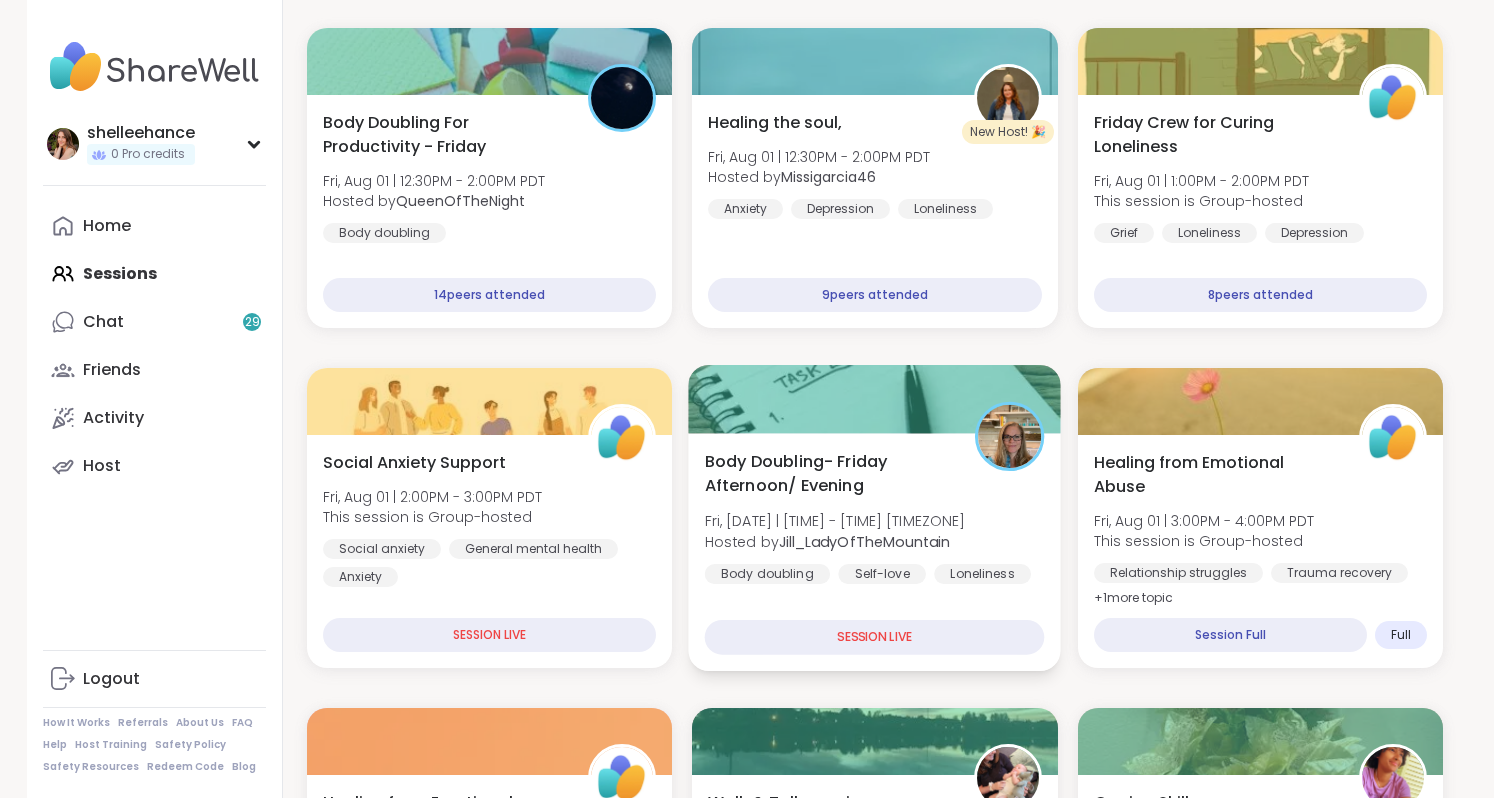 click on "Body Doubling- Friday Afternoon/ Evening Fri, [DATE] | [TIME] - [TIME] [TIMEZONE] Hosted by [USERNAME] Body doubling Self-love Loneliness SESSION LIVE" at bounding box center (875, 552) 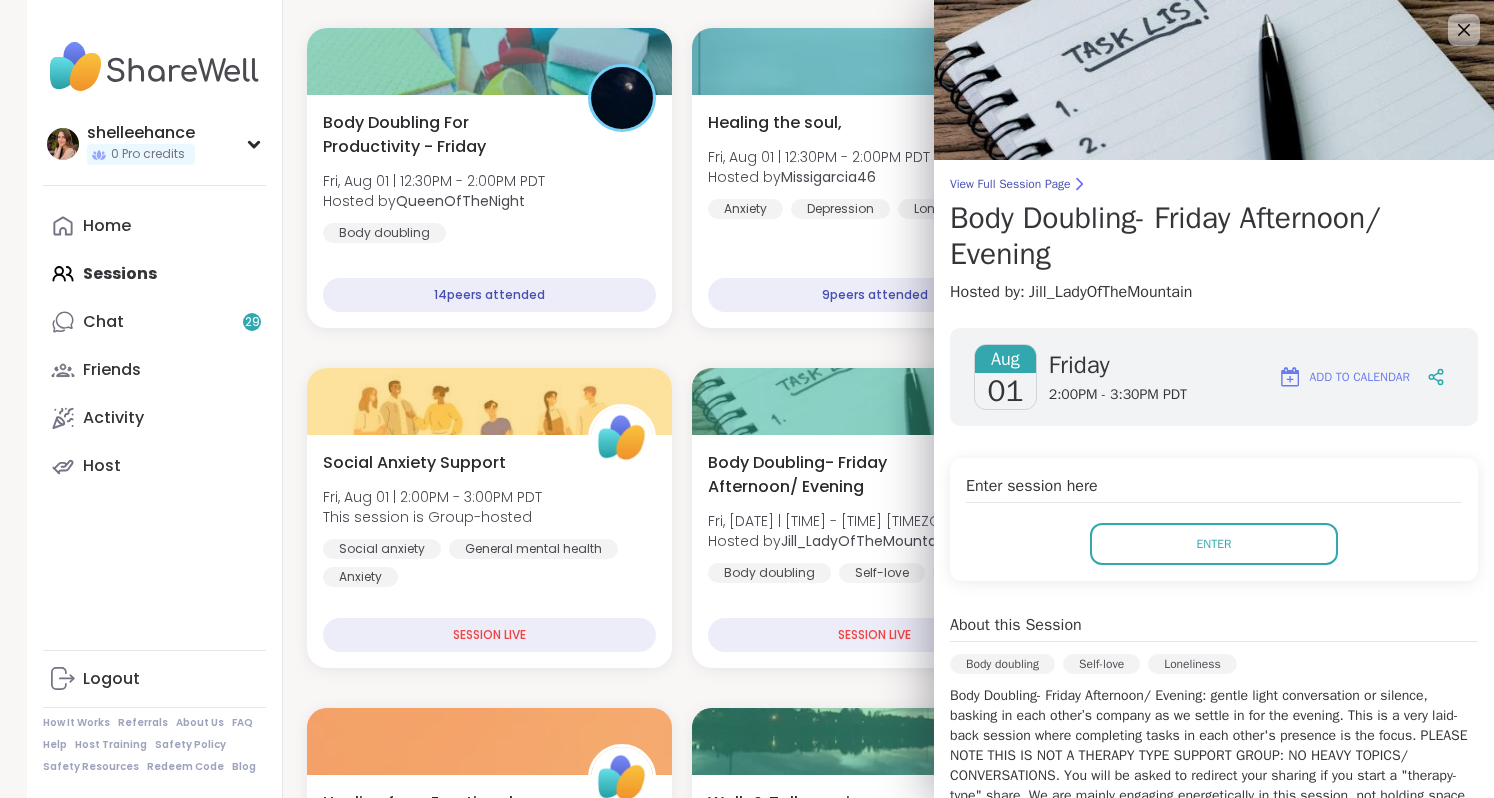 click on "Body Doubling For Productivity - Friday Fri, [DATE] | [TIME] - [TIME] [TIMEZONE] Hosted by [USERNAME] Body doubling [NUMBER] peers attended New Host! 🎉 Healing the soul, Fri, [DATE] | [TIME] - [TIME] [TIMEZONE] Hosted by [USERNAME] Anxiety Depression Loneliness [NUMBER] peers attended Friday Crew for Curing Loneliness Fri, [DATE] | [TIME] - [TIME] [TIMEZONE] This session is Group-hosted Grief Loneliness Depression [NUMBER] peers attended Social Anxiety Support Fri, [DATE] | [TIME] - [TIME] [TIMEZONE] This session is Group-hosted Social anxiety General mental health Anxiety SESSION LIVE Body Doubling- Friday Afternoon/ Evening Fri, [DATE] | [TIME] - [TIME] [TIMEZONE] Hosted by [USERNAME] Body doubling Self-love Loneliness SESSION LIVE Healing from Emotional Abuse Fri, [DATE] | [TIME] - [TIME] [TIMEZONE] This session is Group-hosted Relationship struggles Trauma recovery Emotional abuse + [NUMBER] more topic Session Full Full Healing from Emotional Abuse Fri, [DATE] | [TIME] - [TIME] [TIMEZONE] This session is Group-hosted Relationship struggles +" at bounding box center [875, 2048] 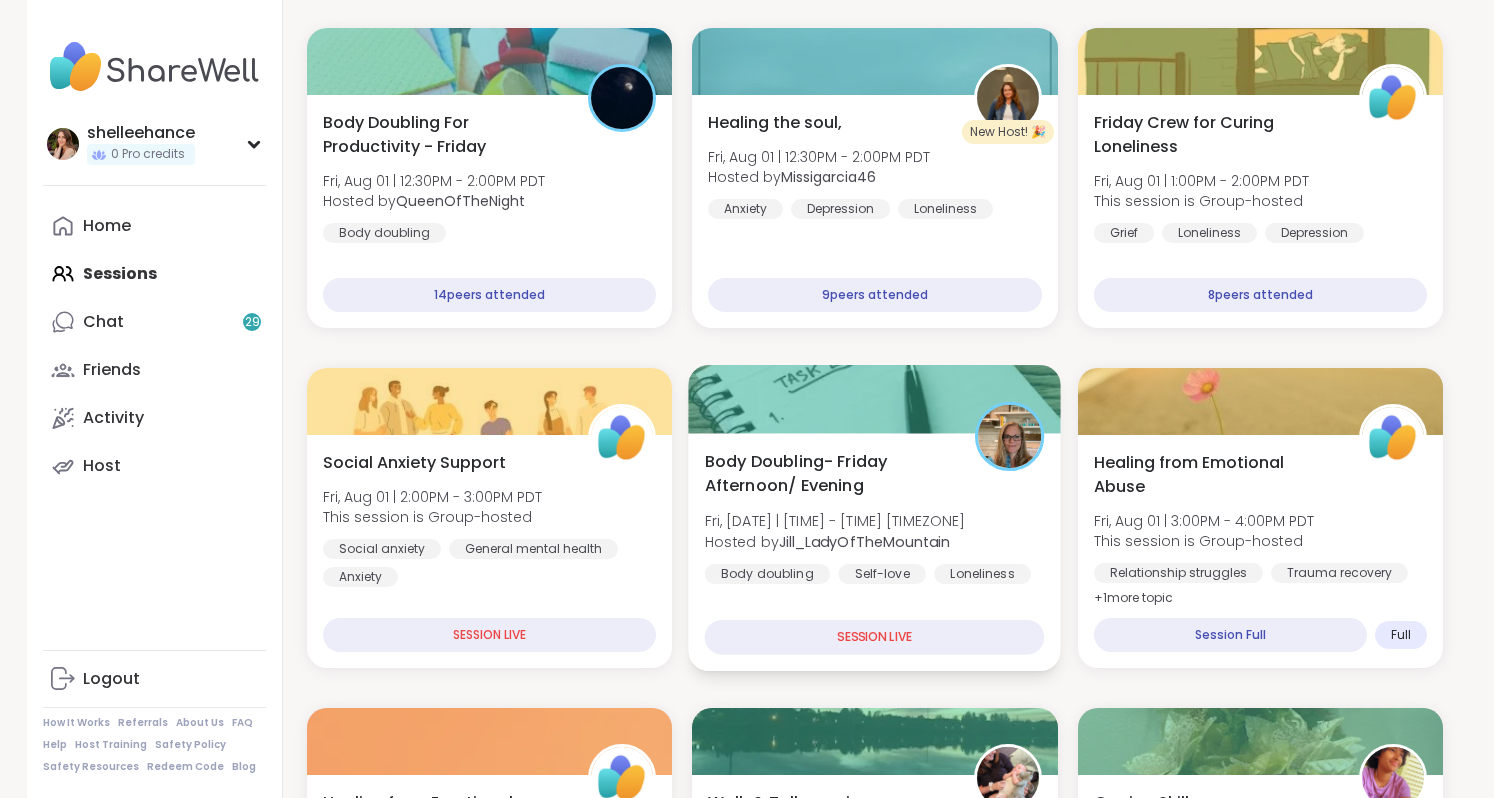 click on "Body Doubling- Friday Afternoon/ Evening Fri, [DATE] | [TIME] - [TIME] [TIMEZONE] Hosted by [USERNAME] Body doubling Self-love Loneliness SESSION LIVE" at bounding box center [875, 552] 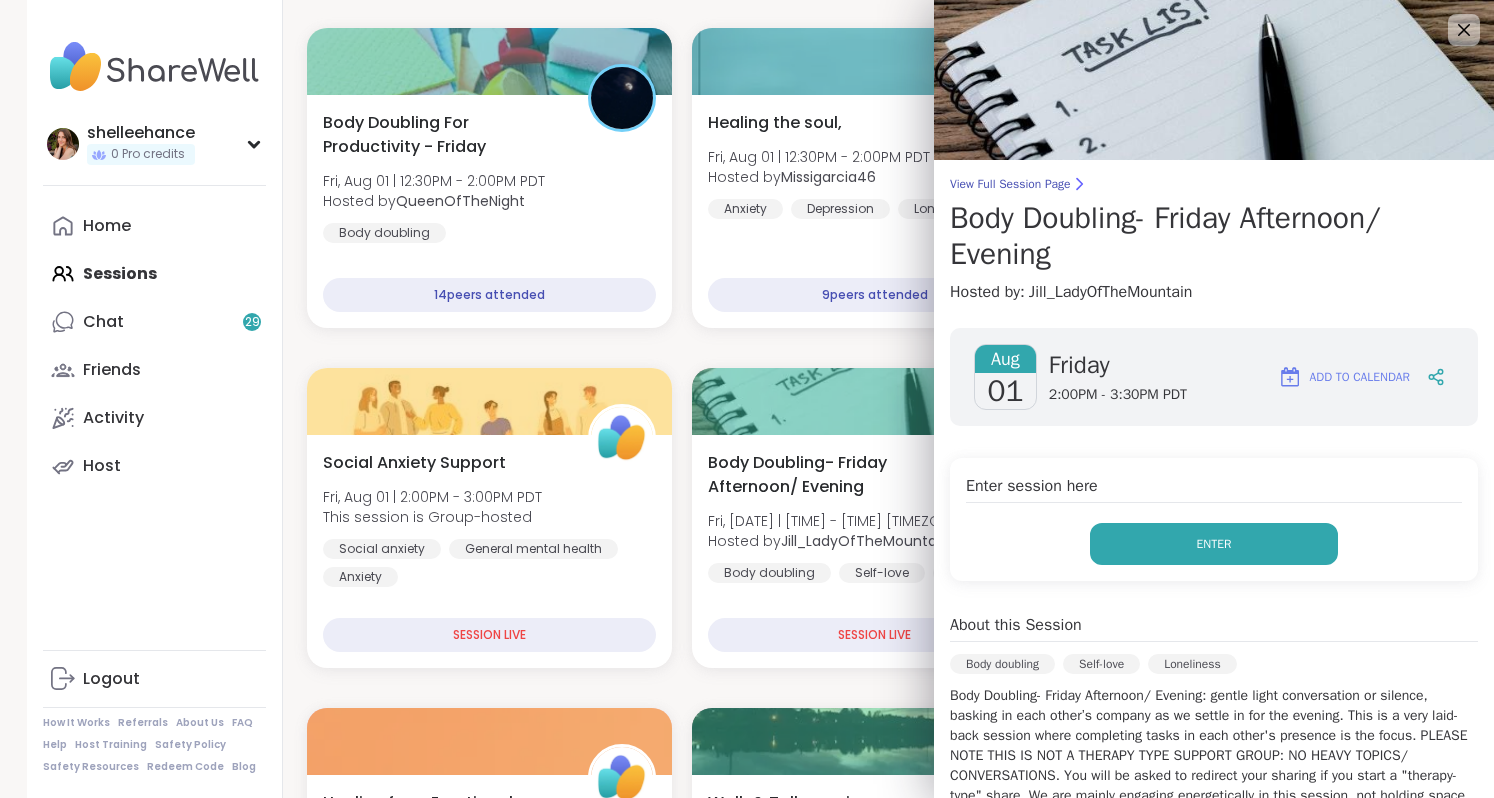 click on "Enter" at bounding box center [1214, 544] 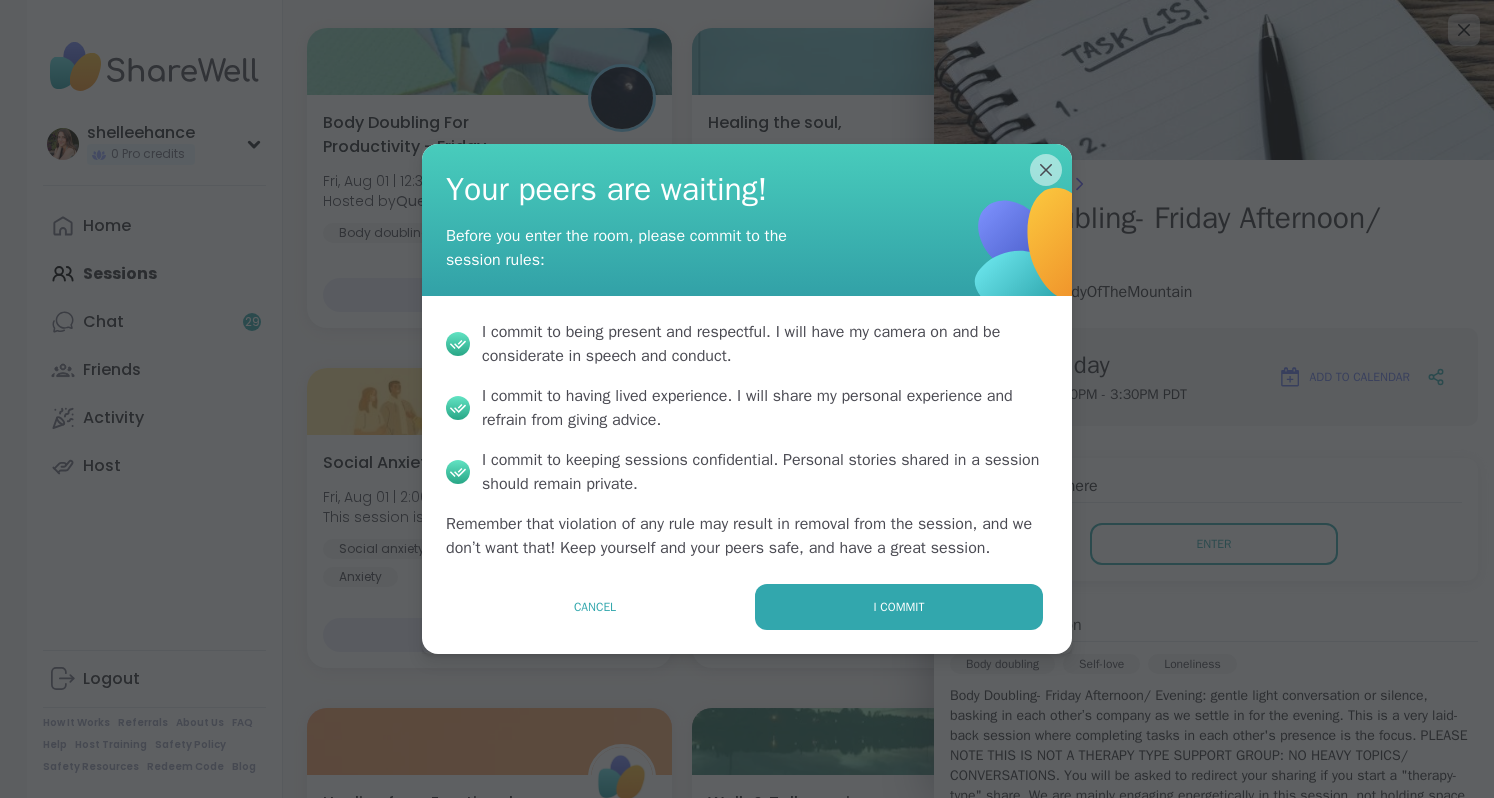 click on "Cancel I commit" at bounding box center [747, 619] 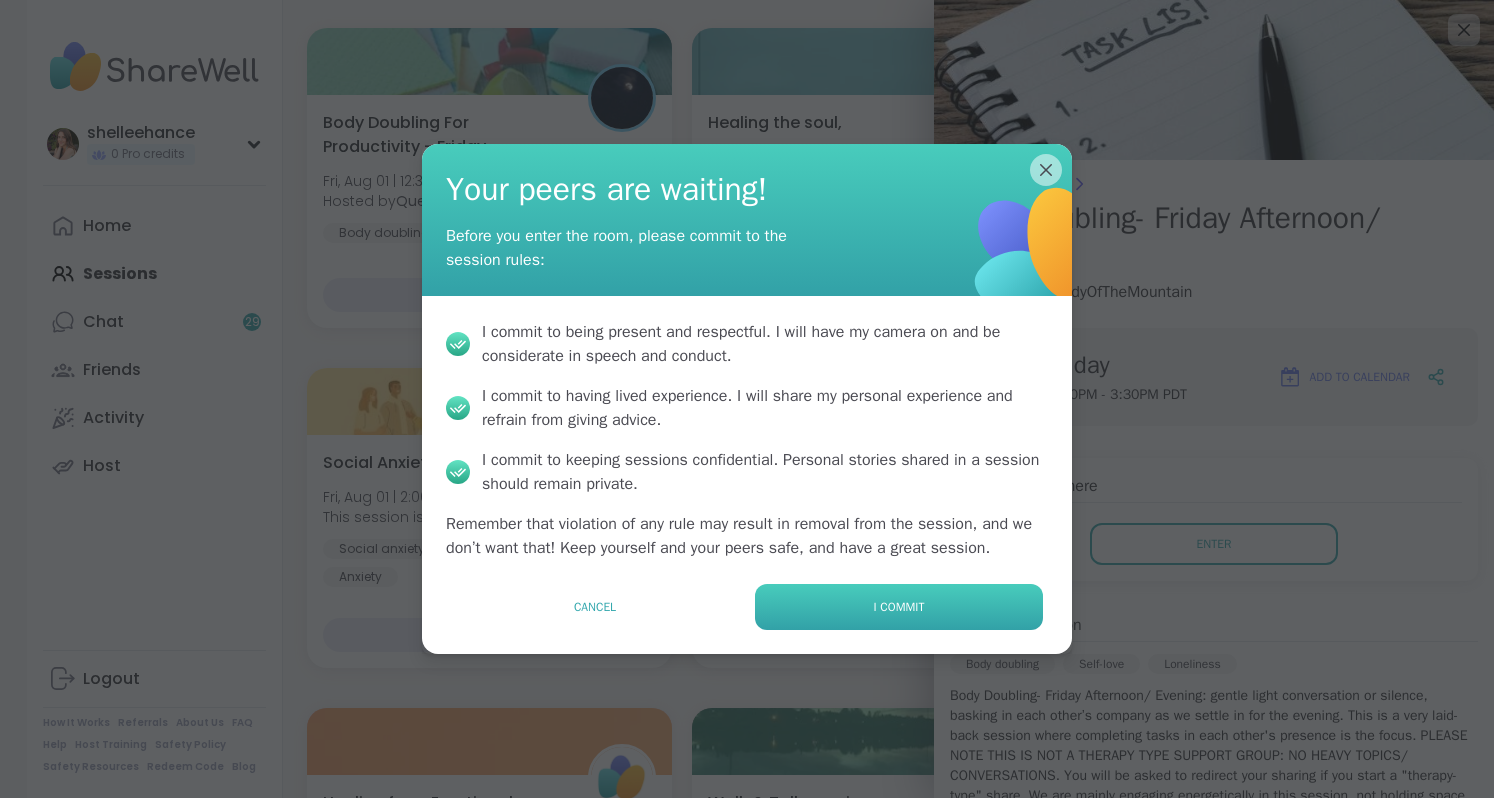click on "I commit" at bounding box center [899, 607] 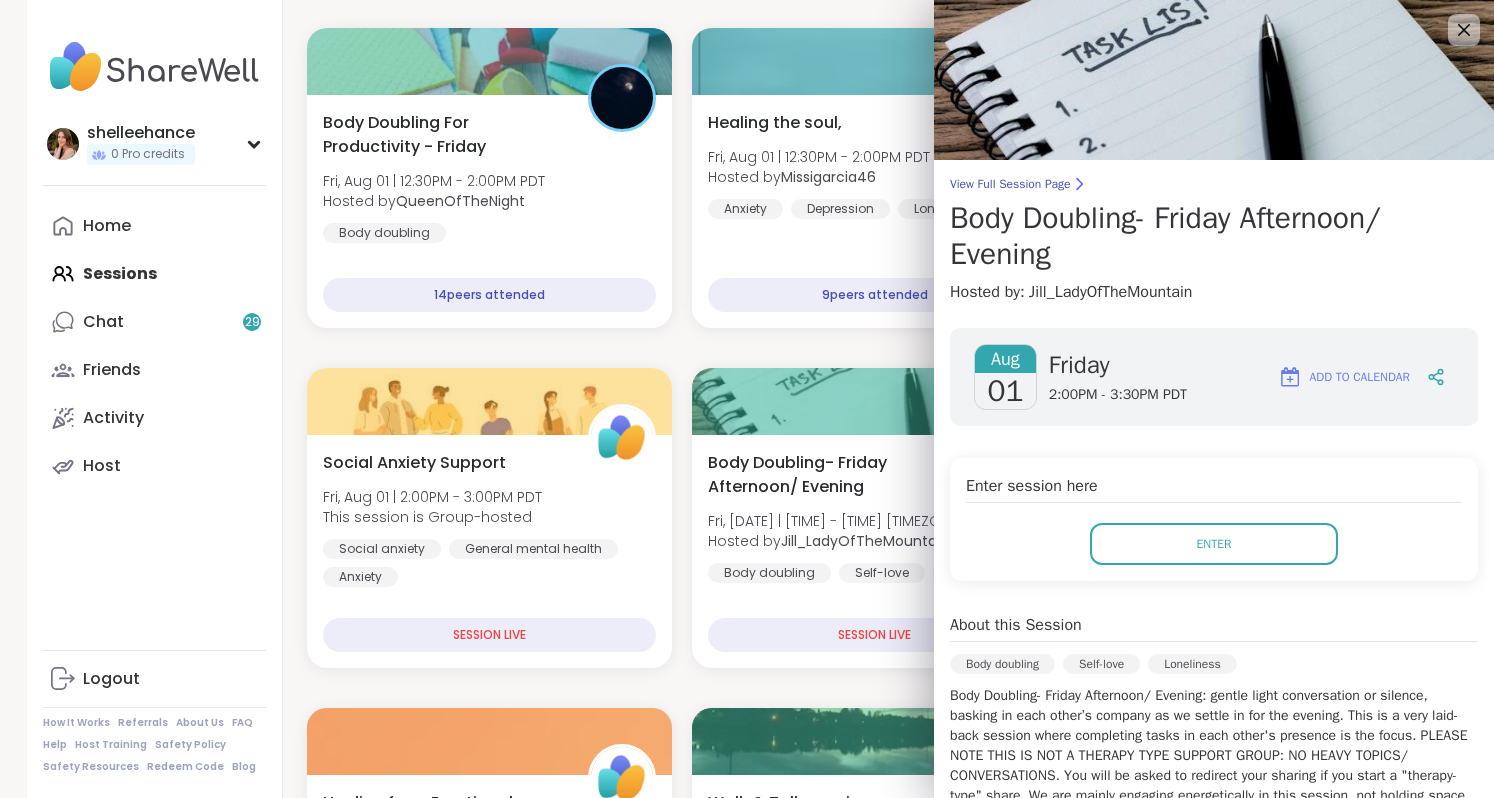 scroll, scrollTop: 0, scrollLeft: 0, axis: both 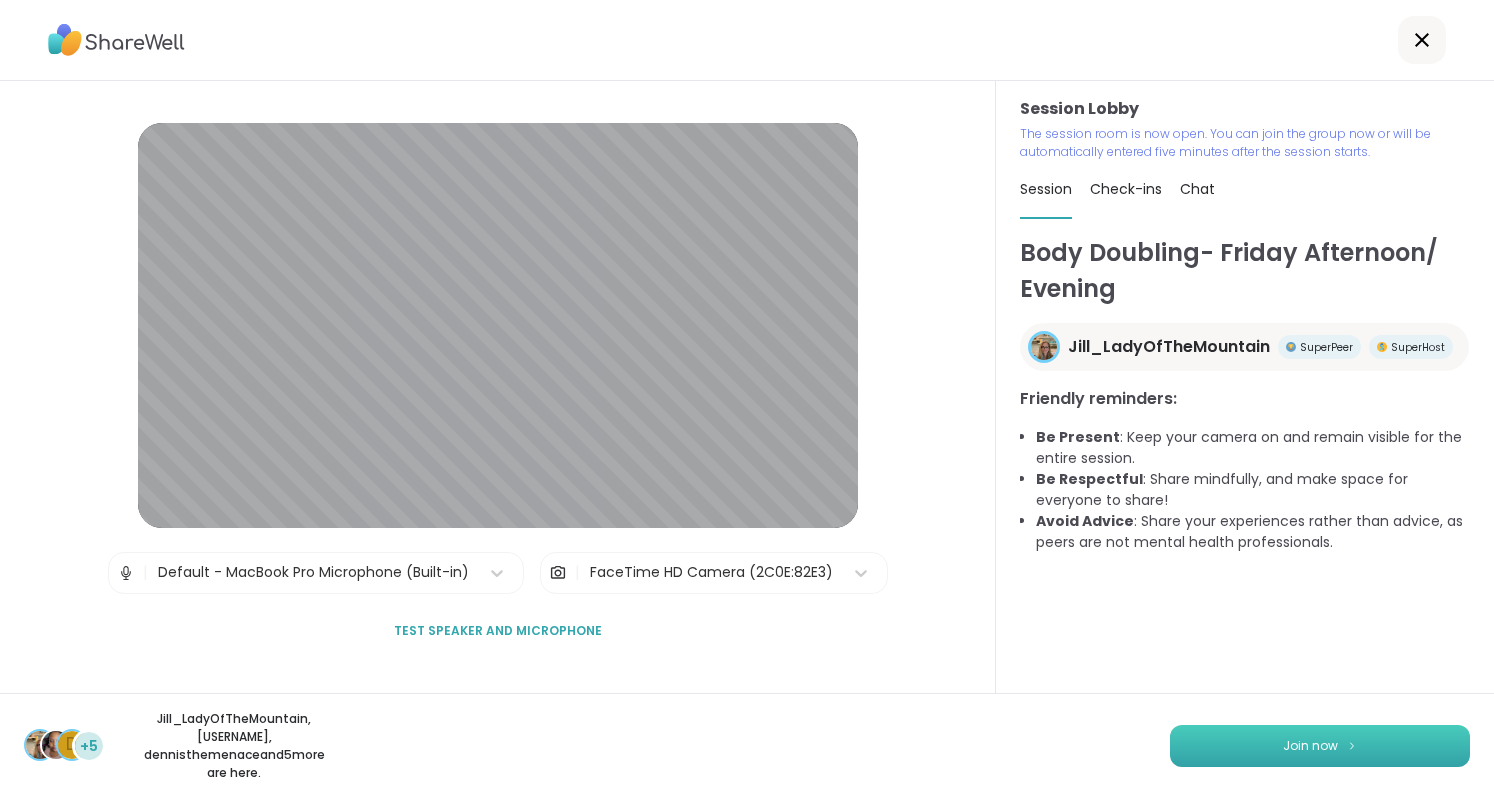 click on "Join now" at bounding box center [1310, 746] 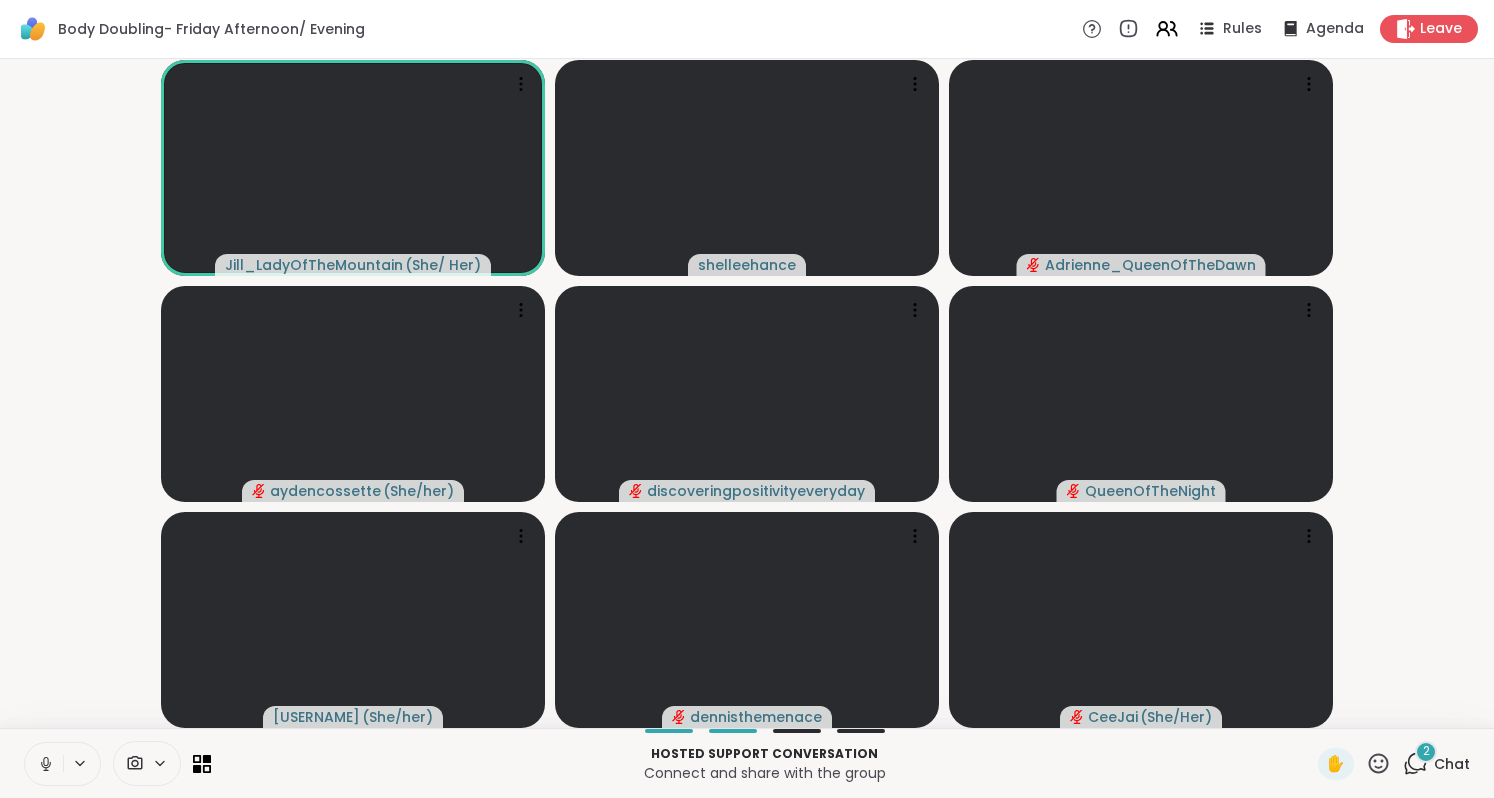 click 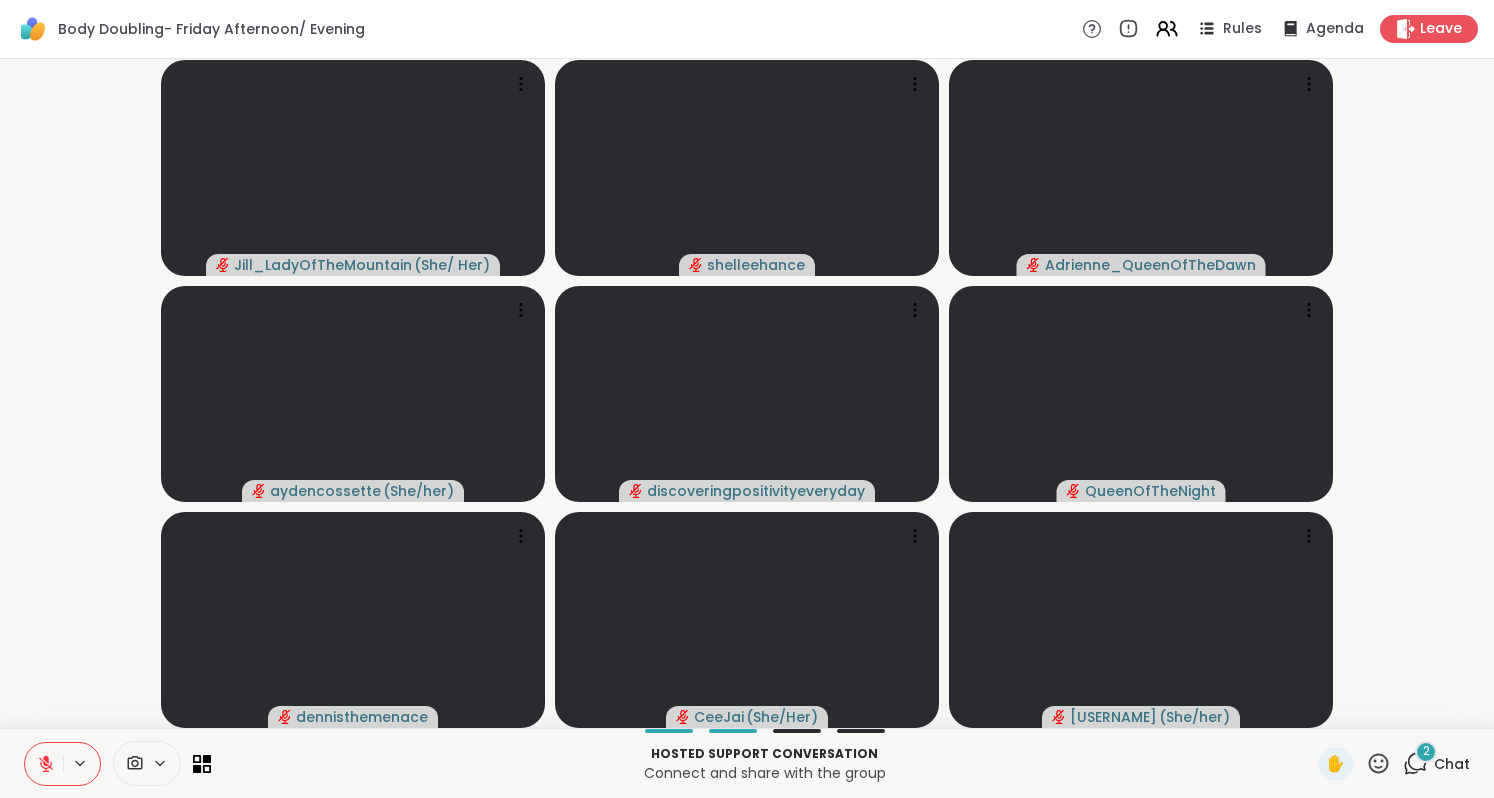 click on "2" at bounding box center (1426, 751) 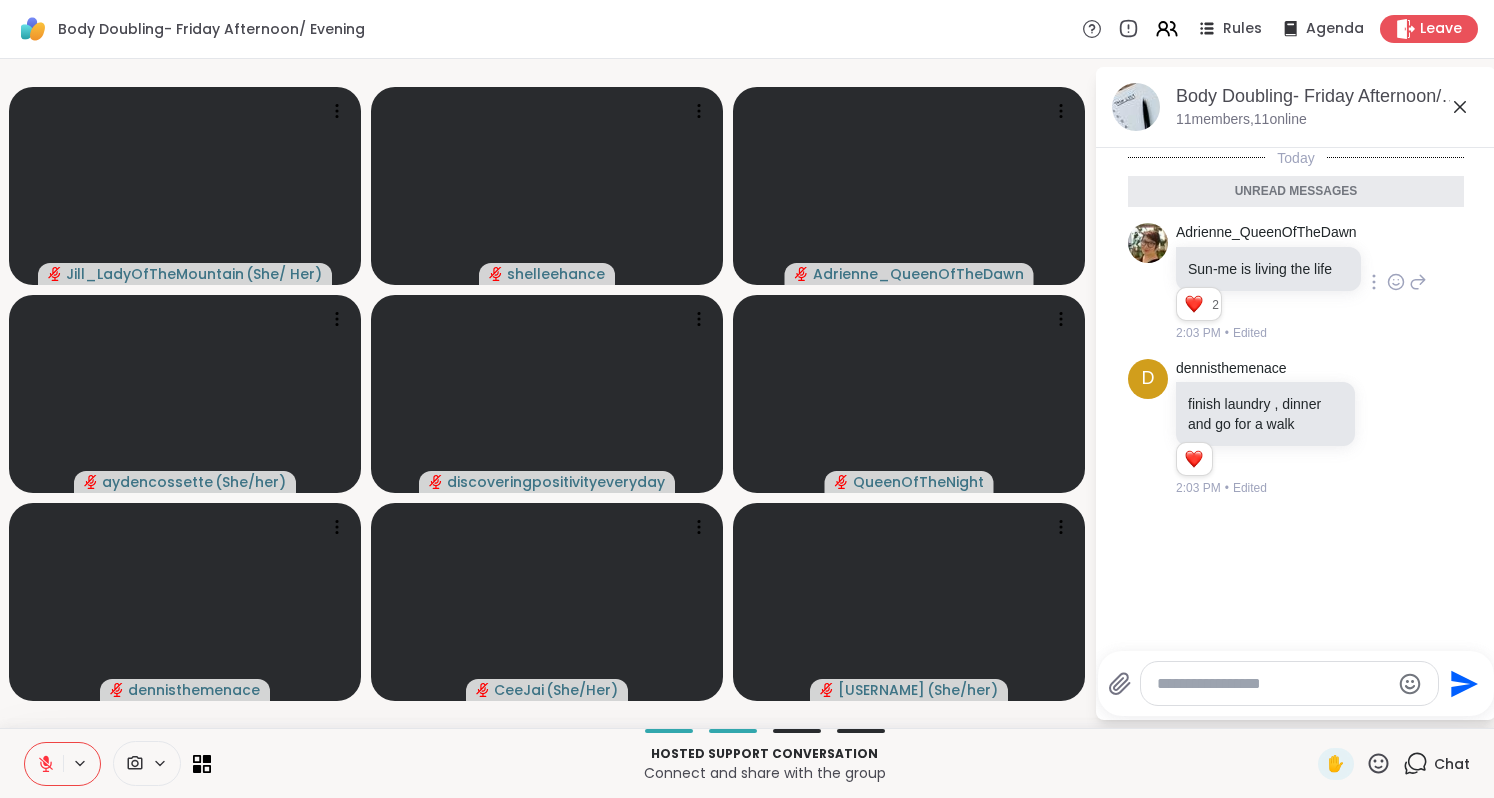 scroll, scrollTop: 0, scrollLeft: 0, axis: both 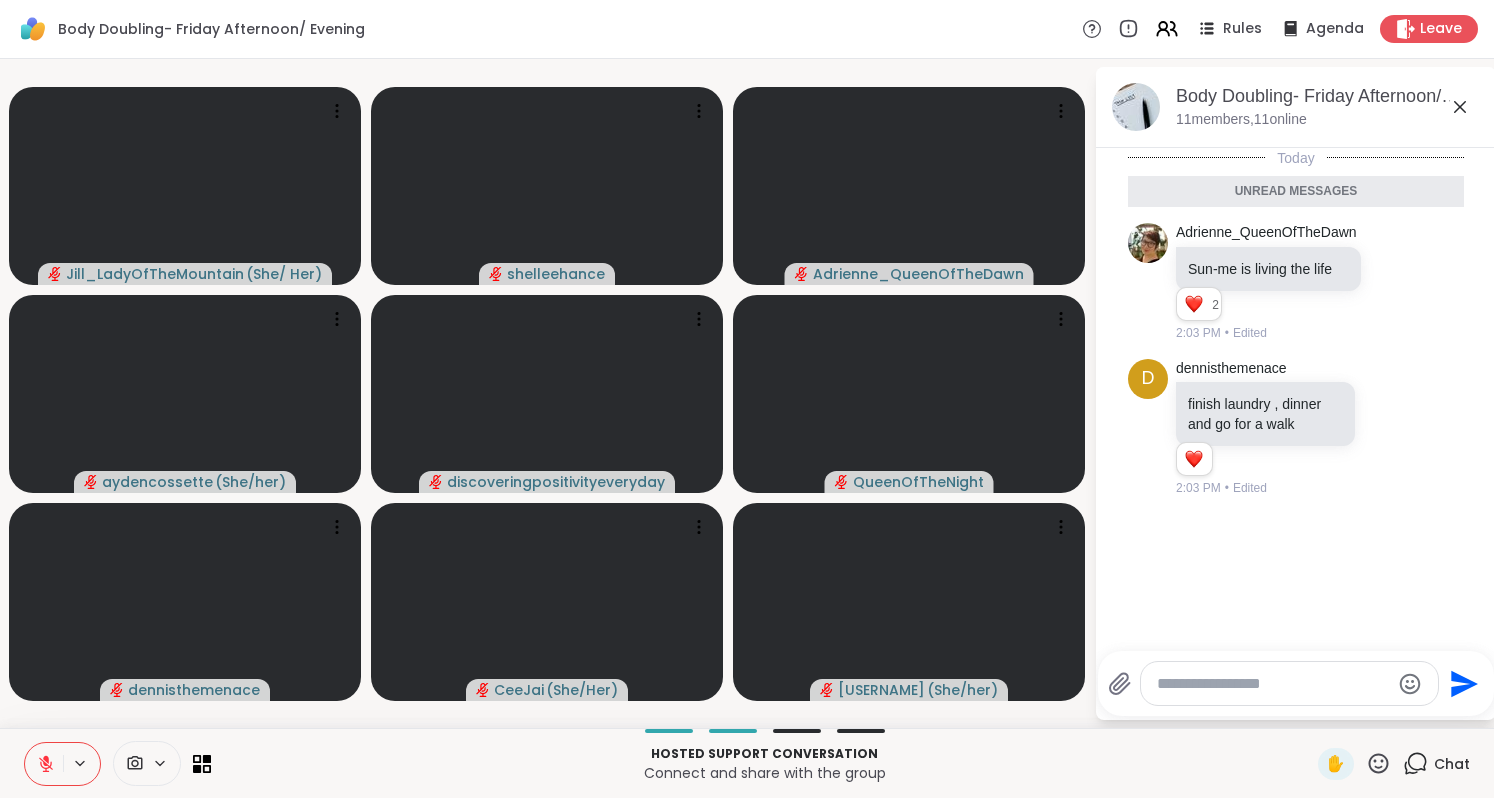 click 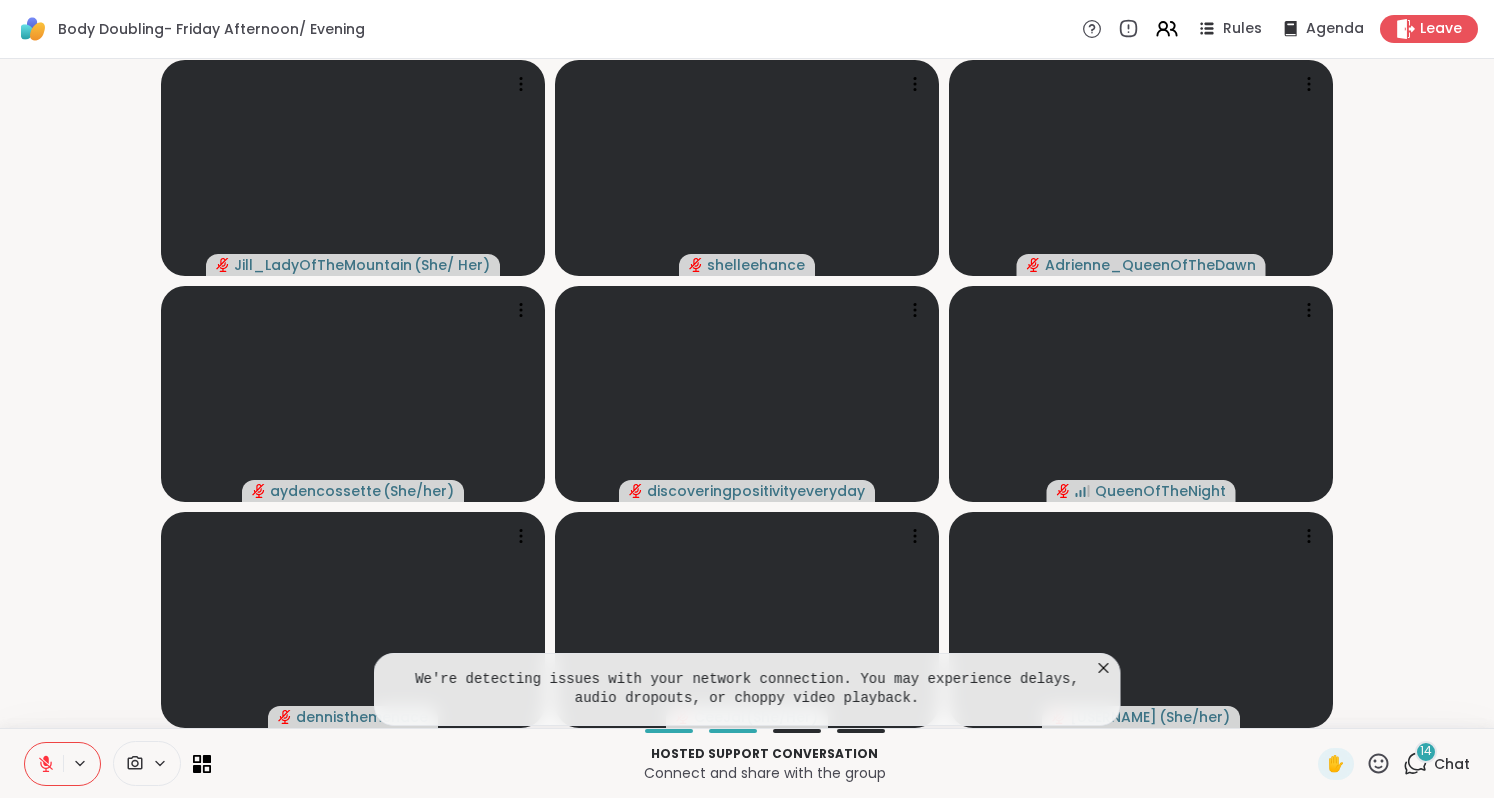 click at bounding box center [44, 764] 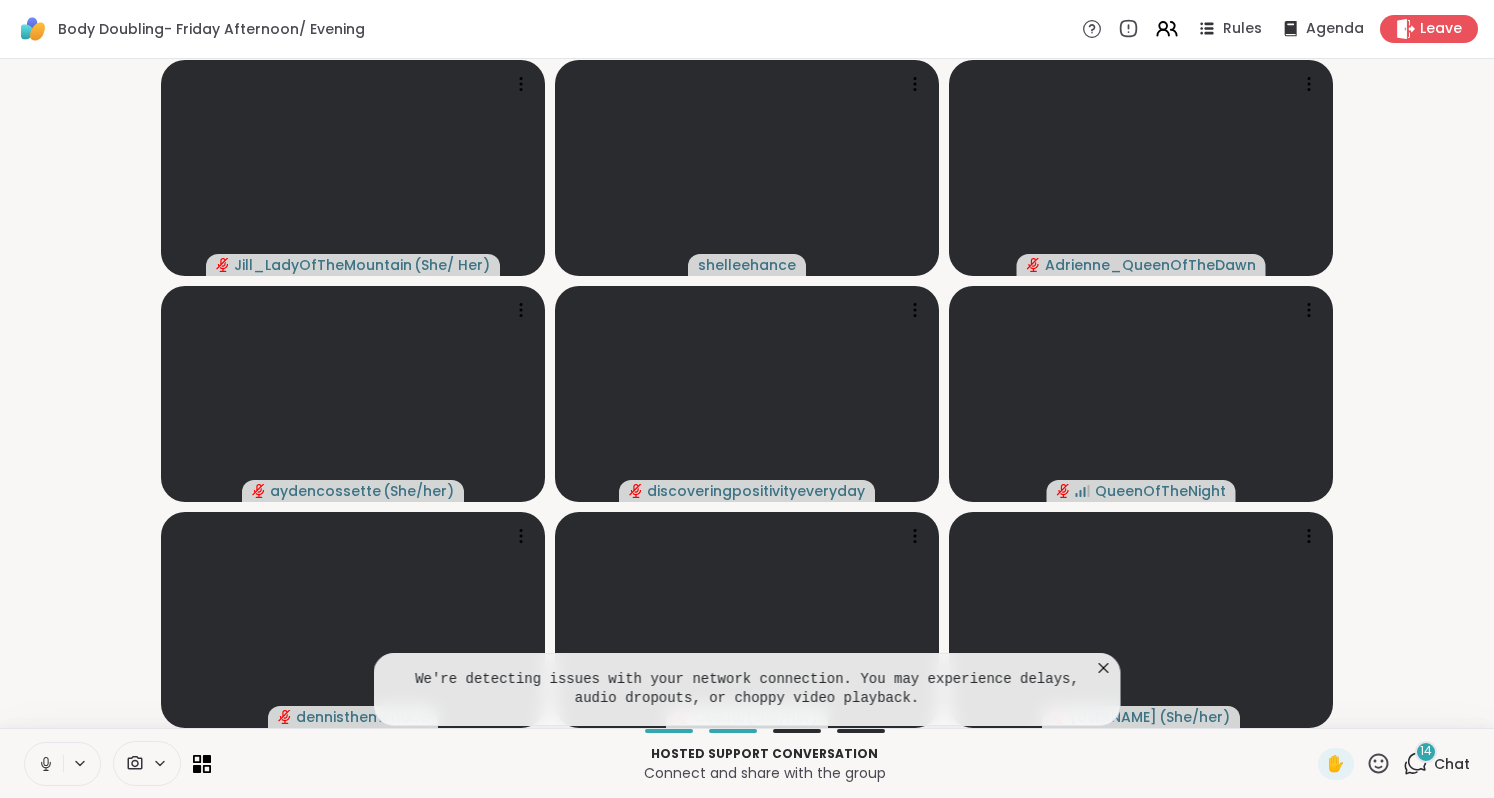 click 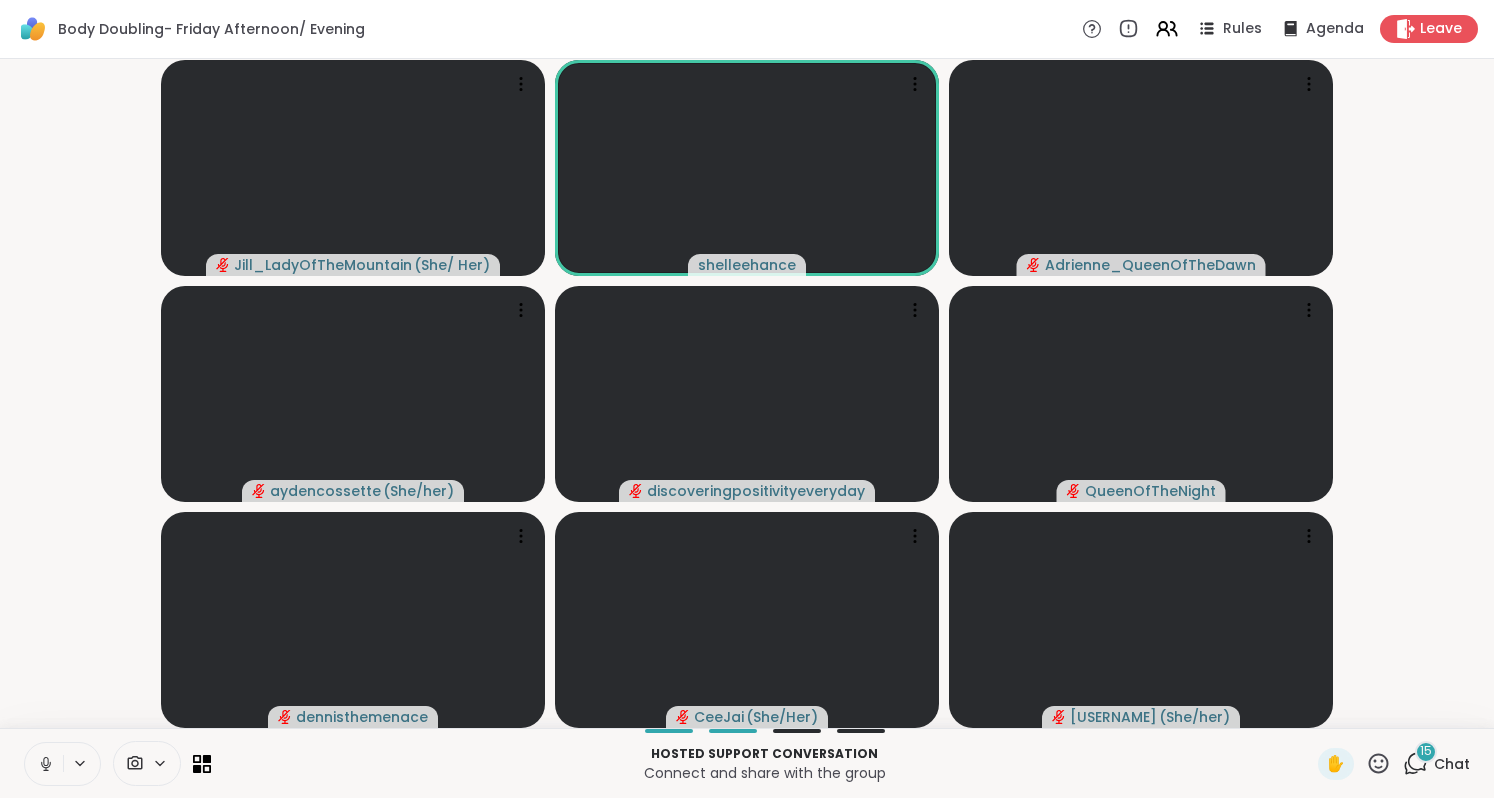 click at bounding box center (44, 764) 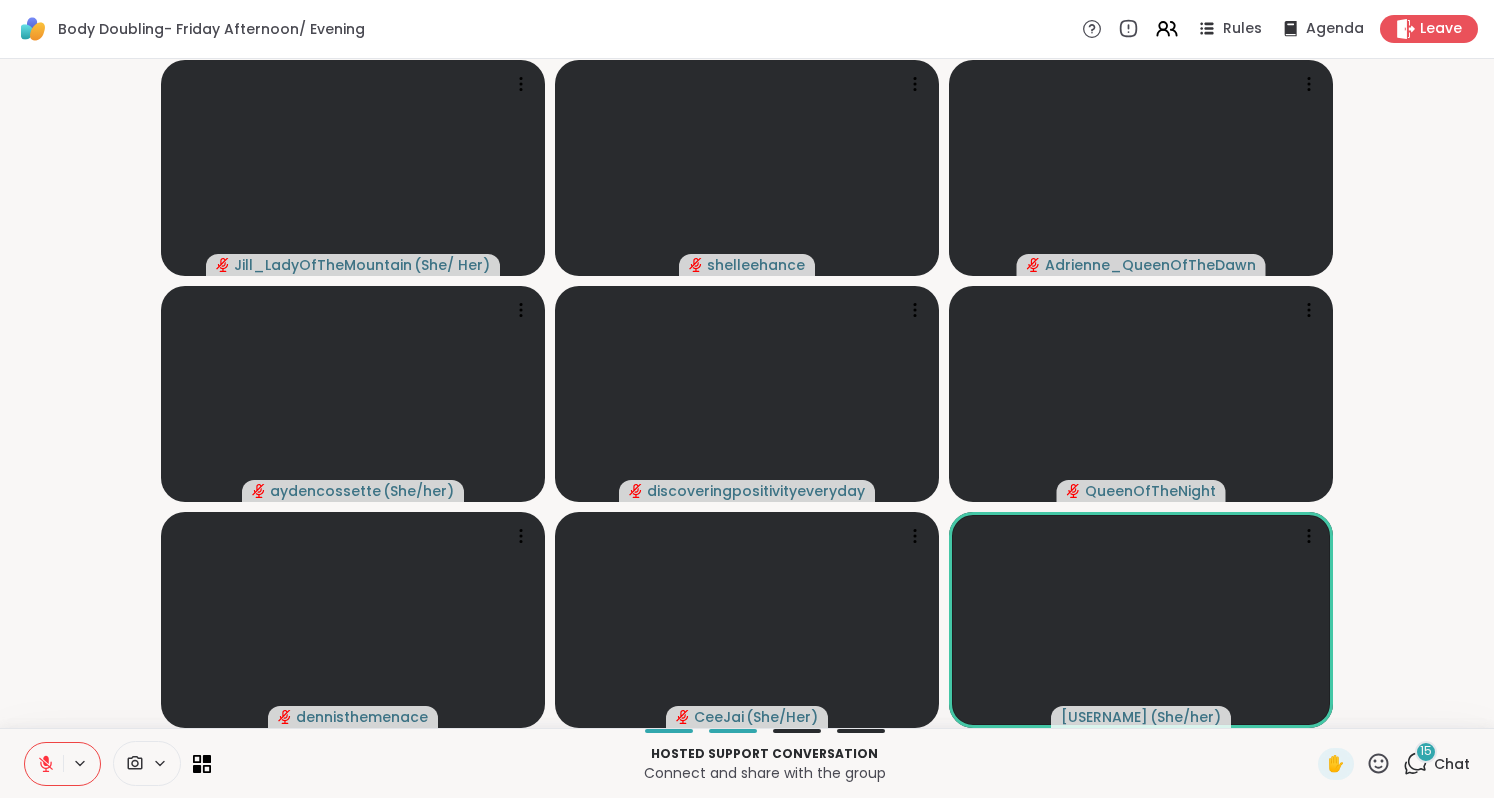click at bounding box center [44, 764] 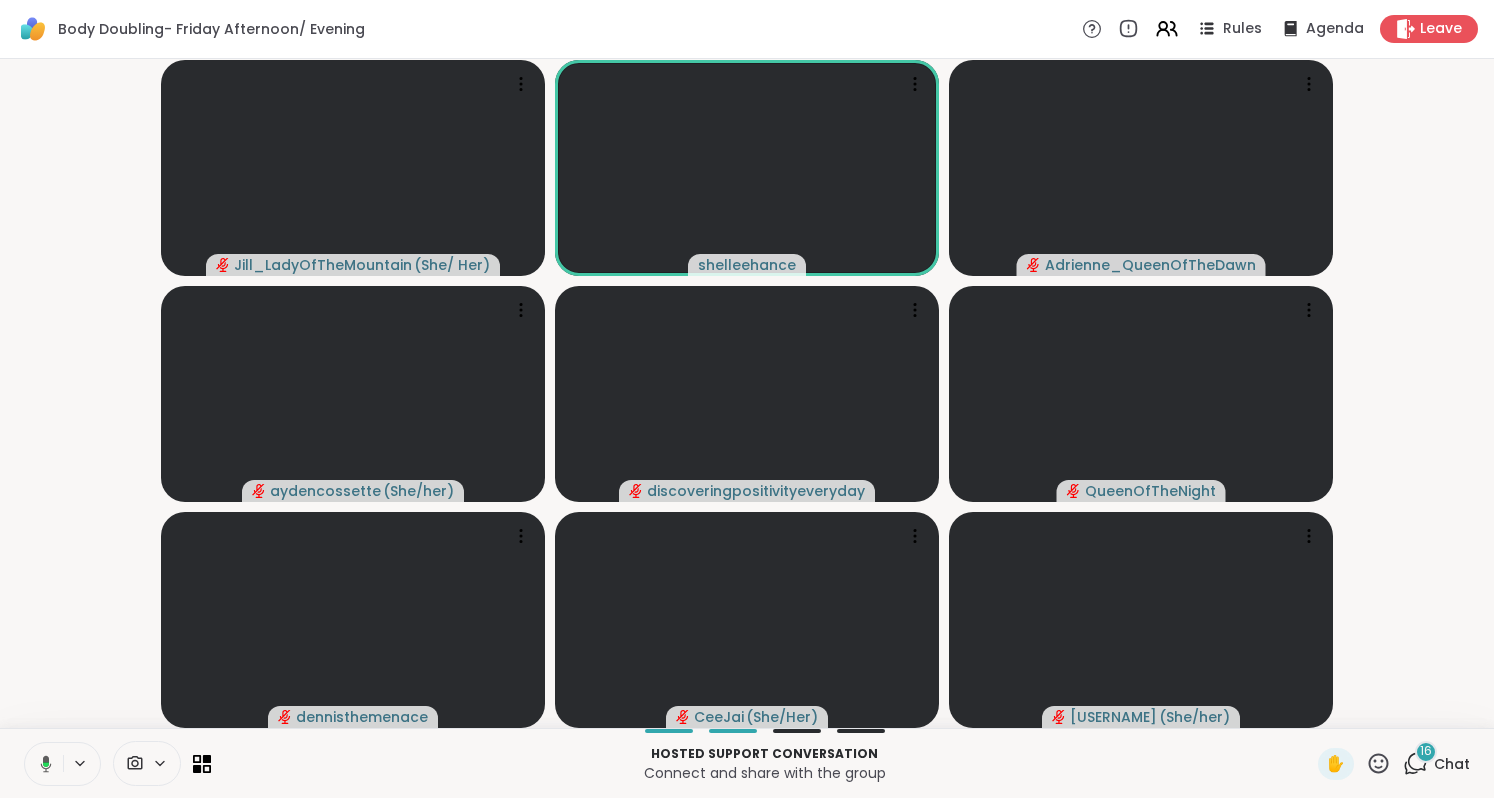 click at bounding box center (42, 764) 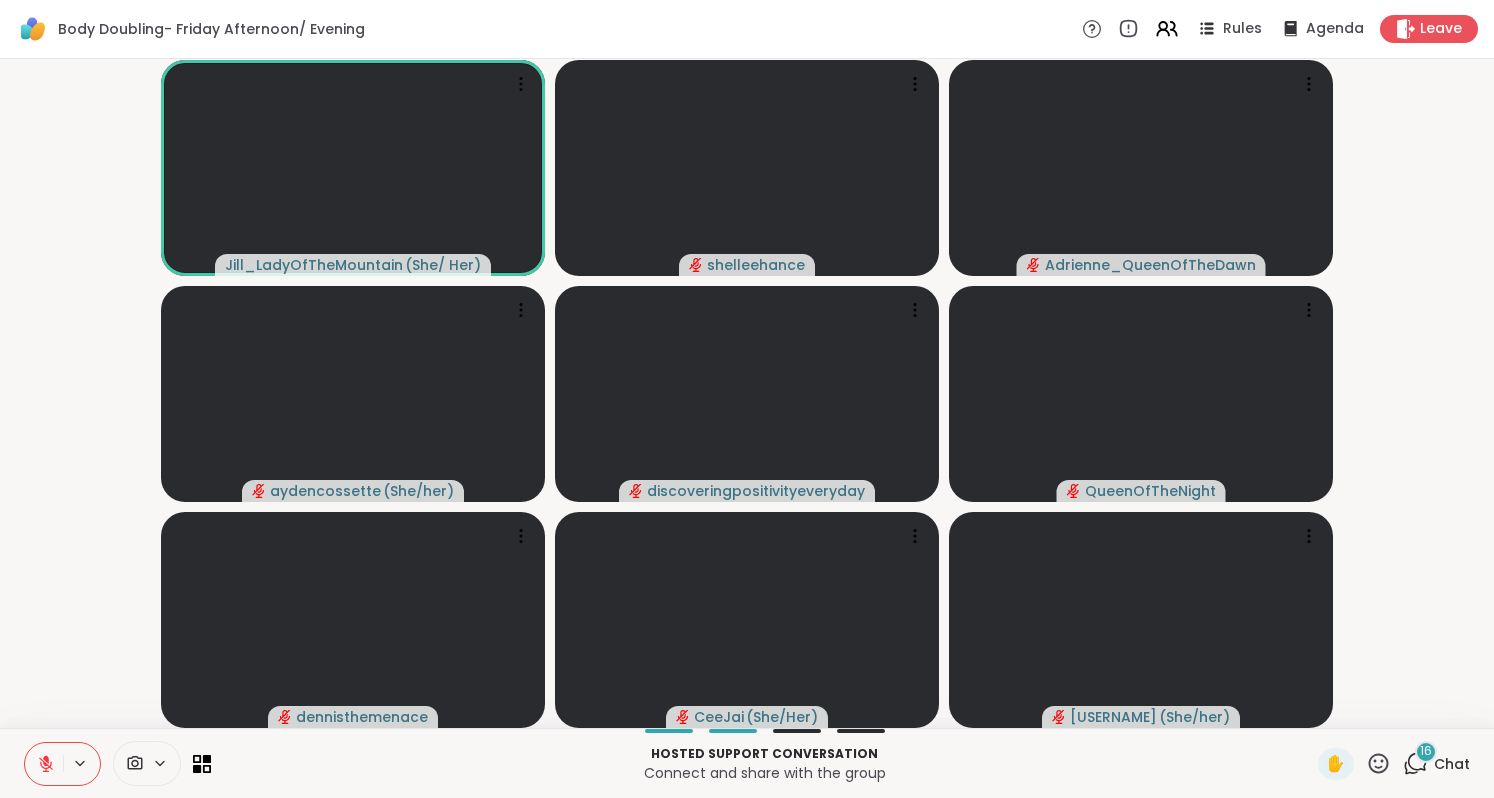 click at bounding box center (44, 764) 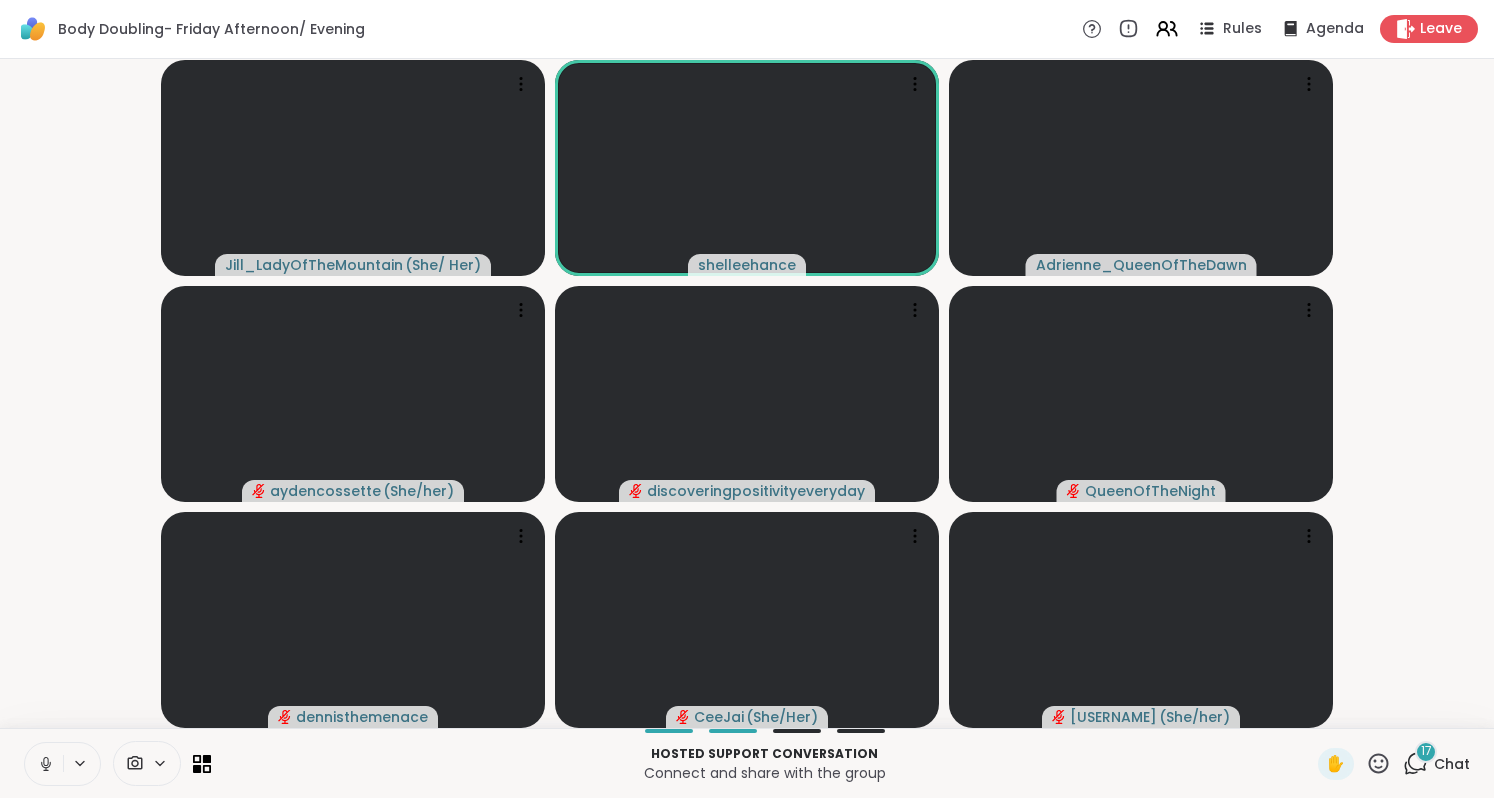 click 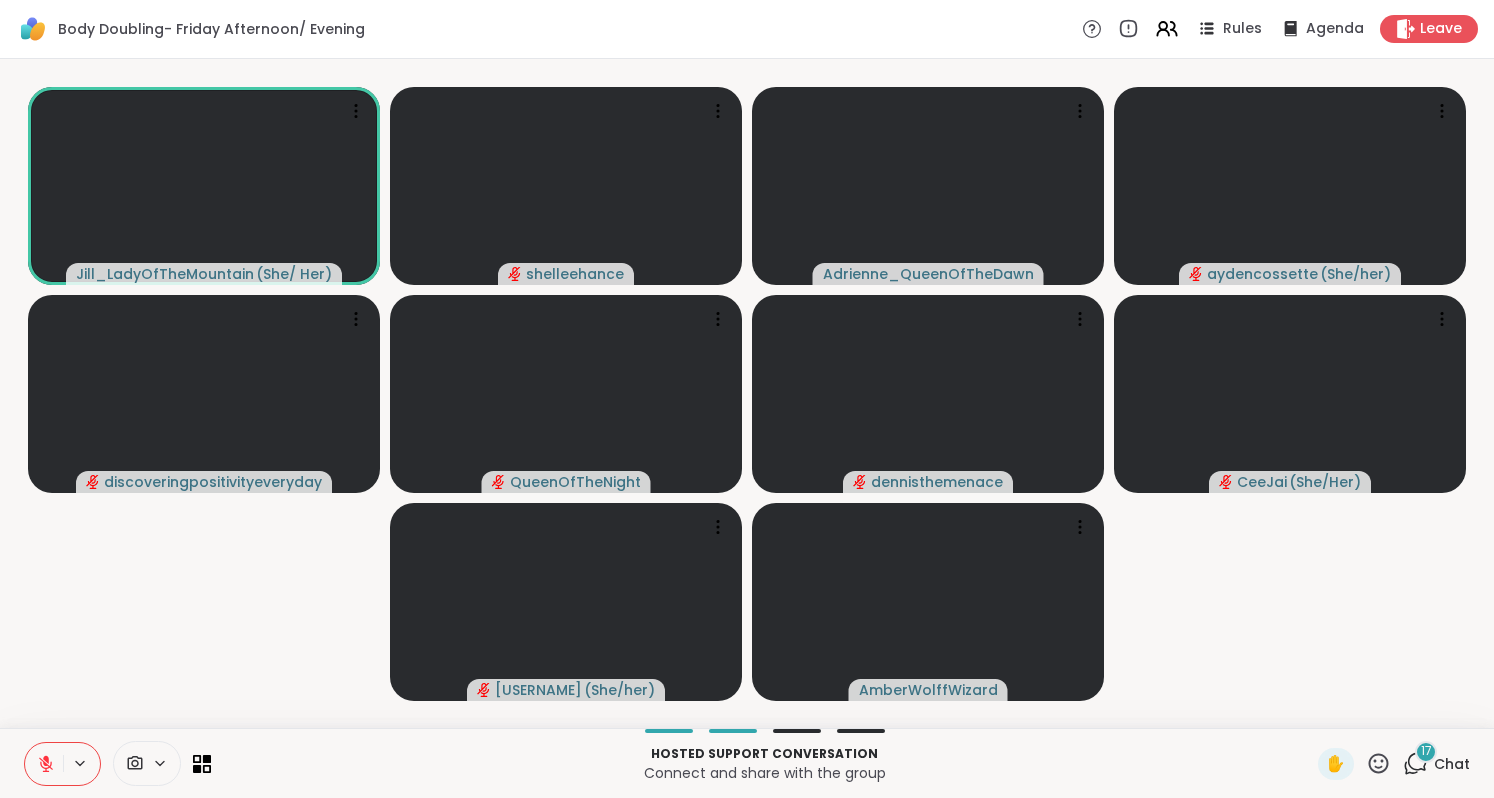 click 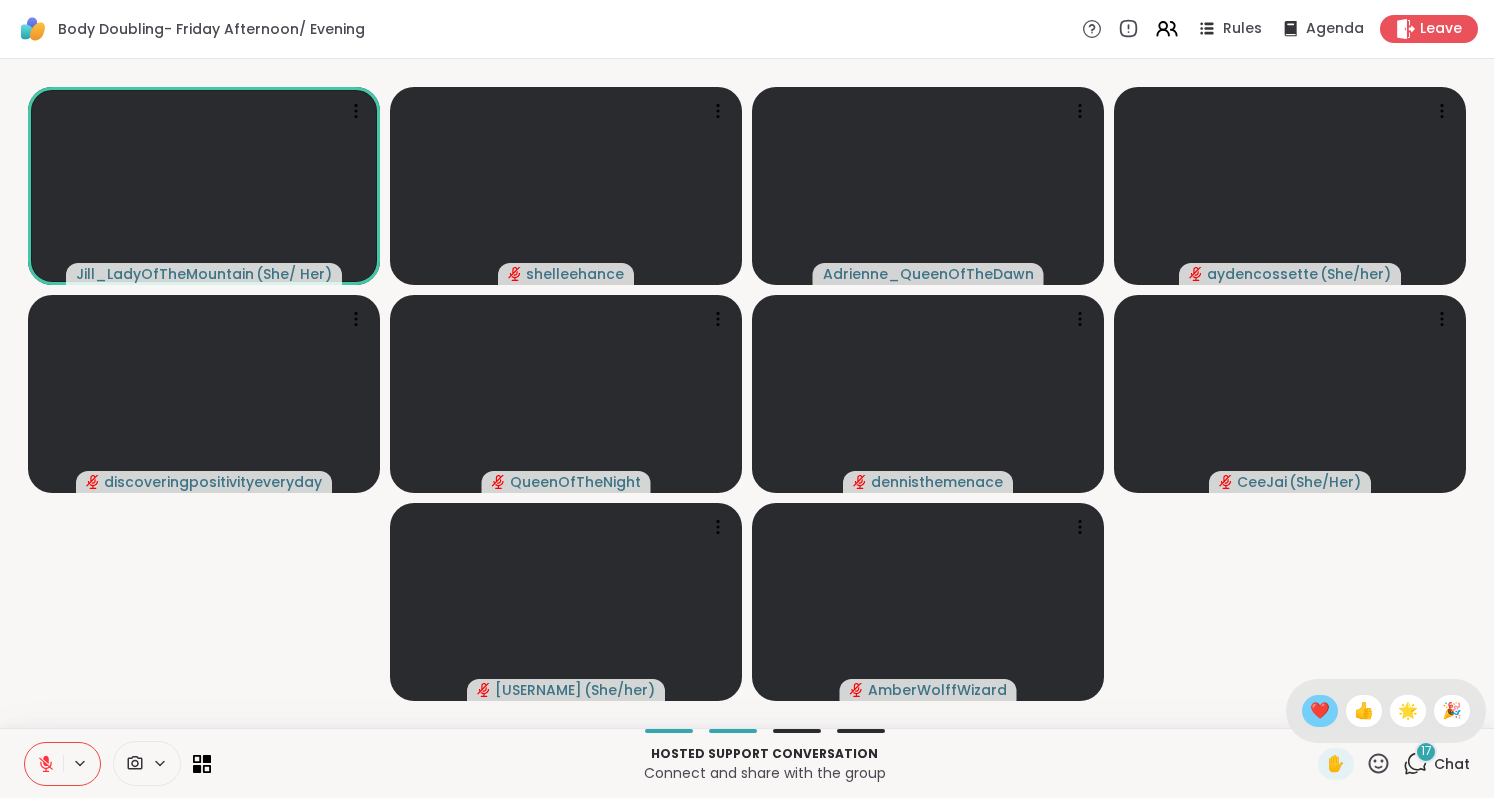 click on "❤️" at bounding box center (1320, 711) 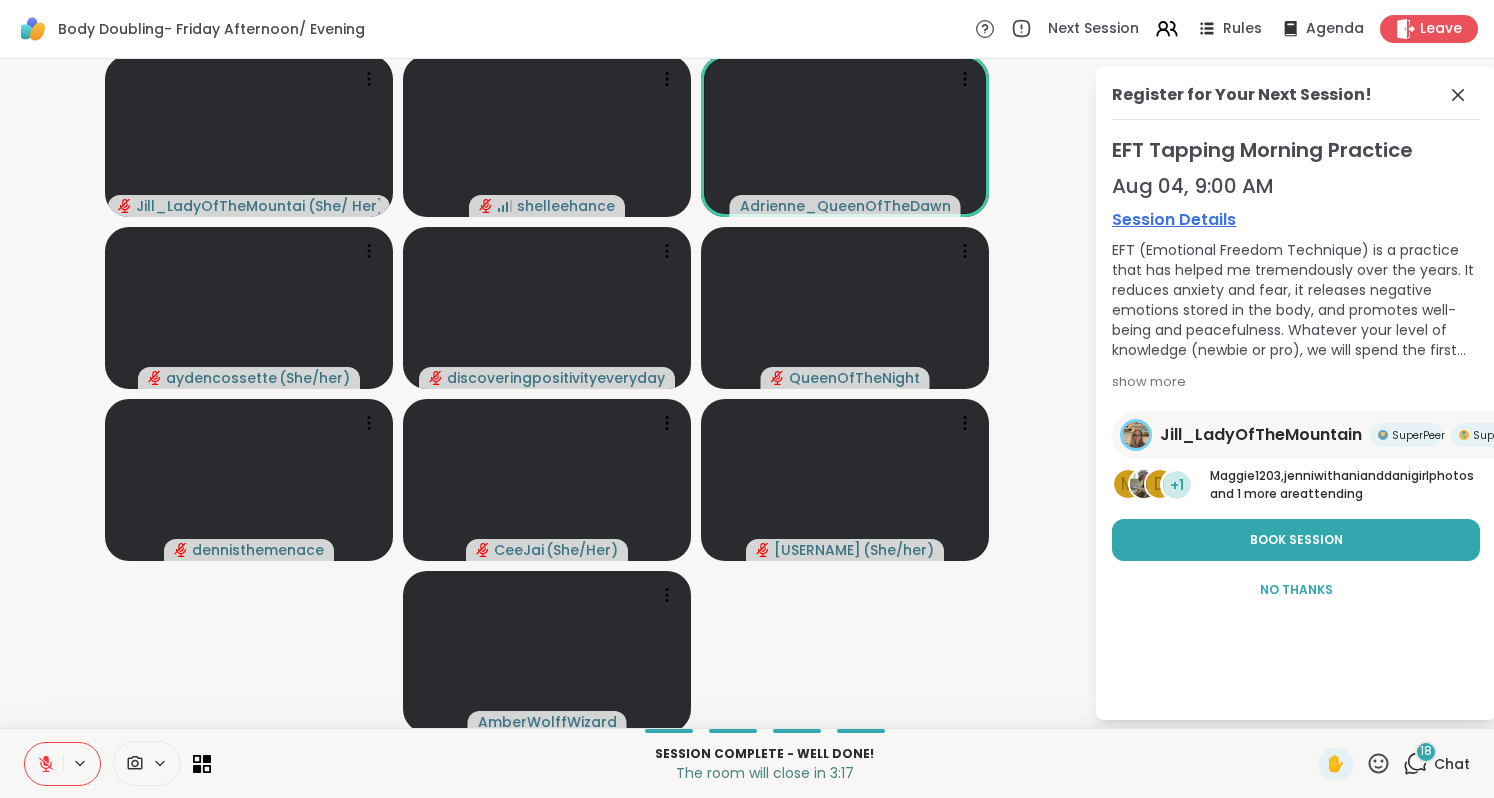 click 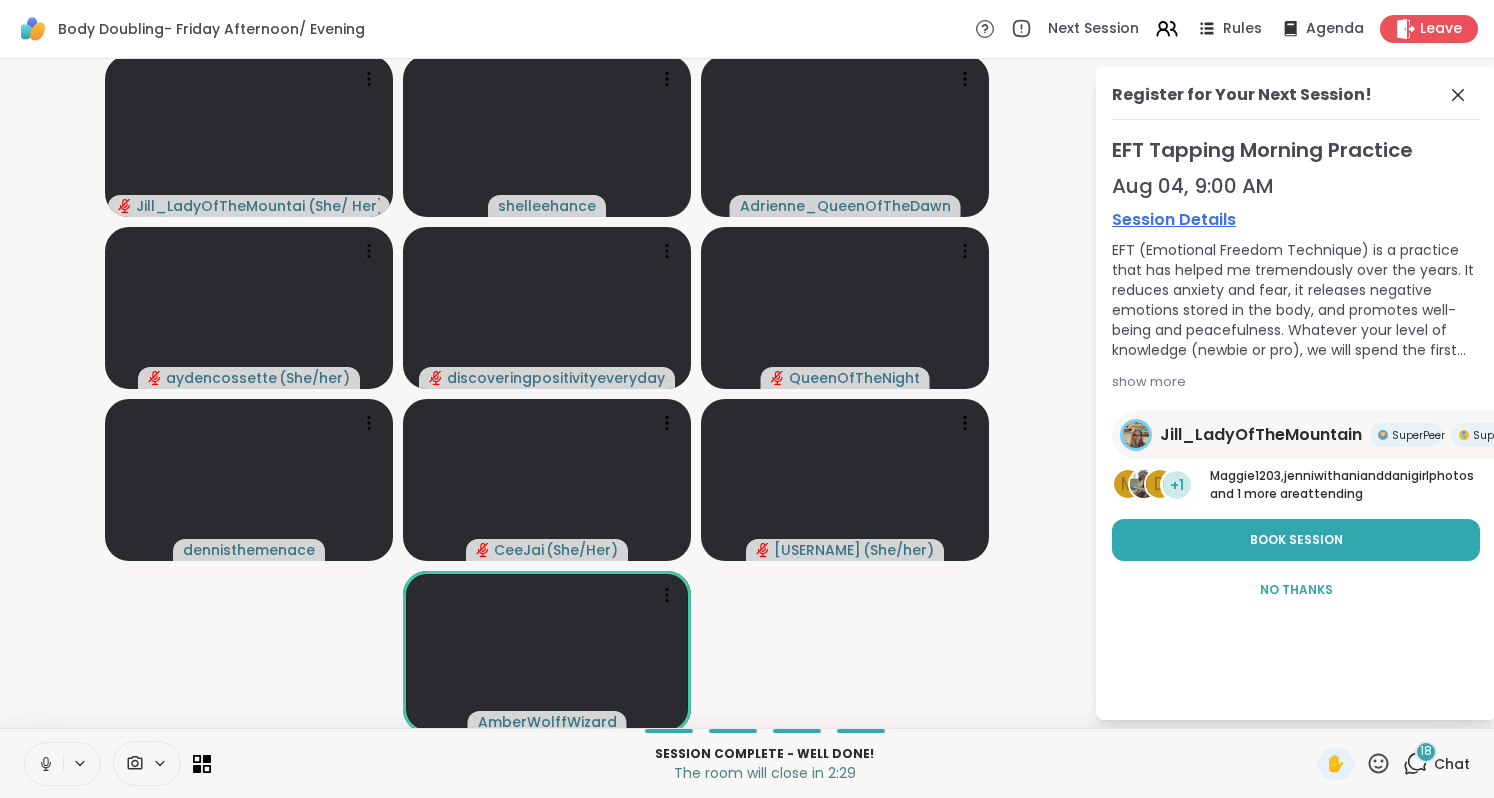 click 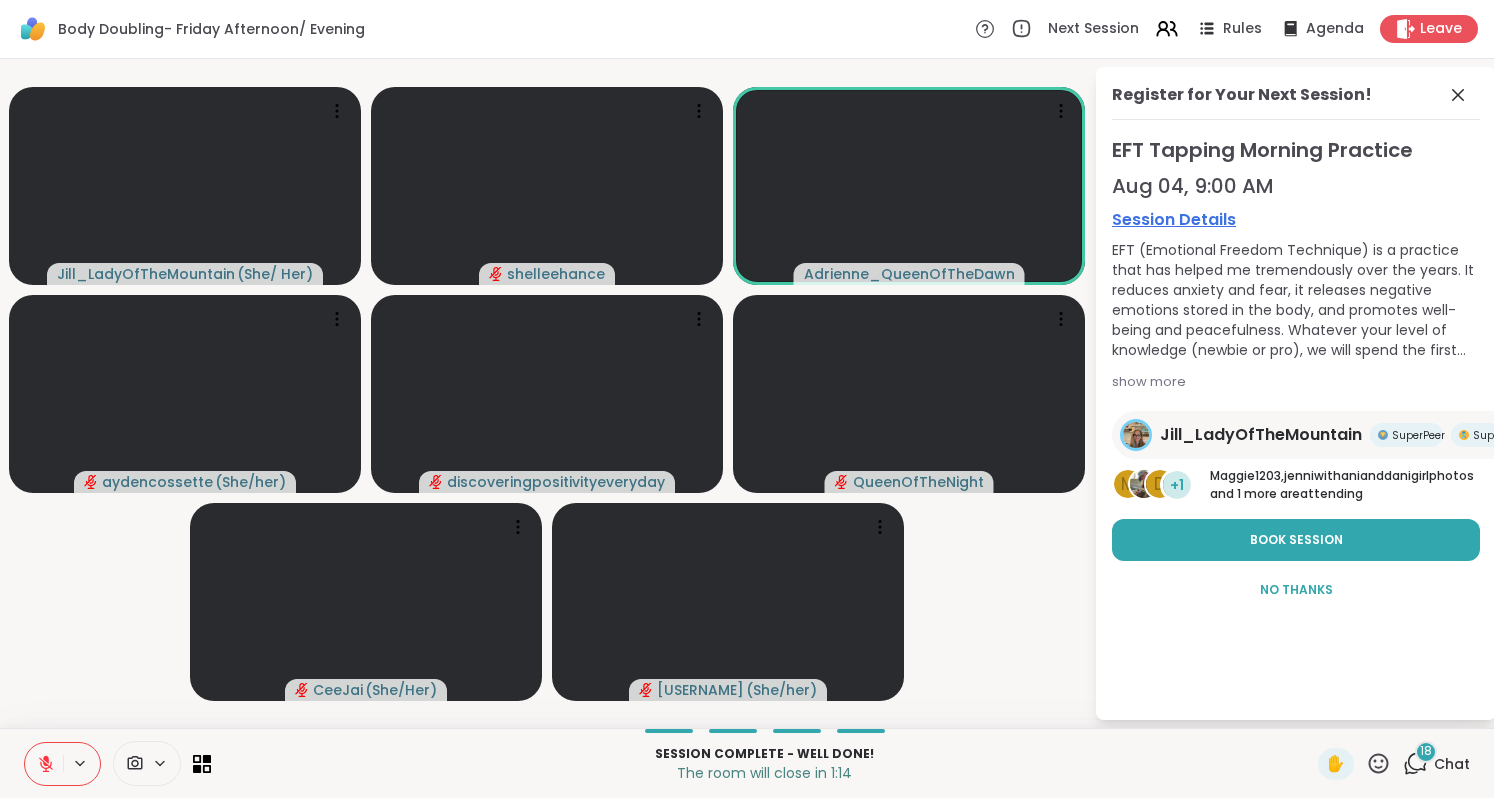 click 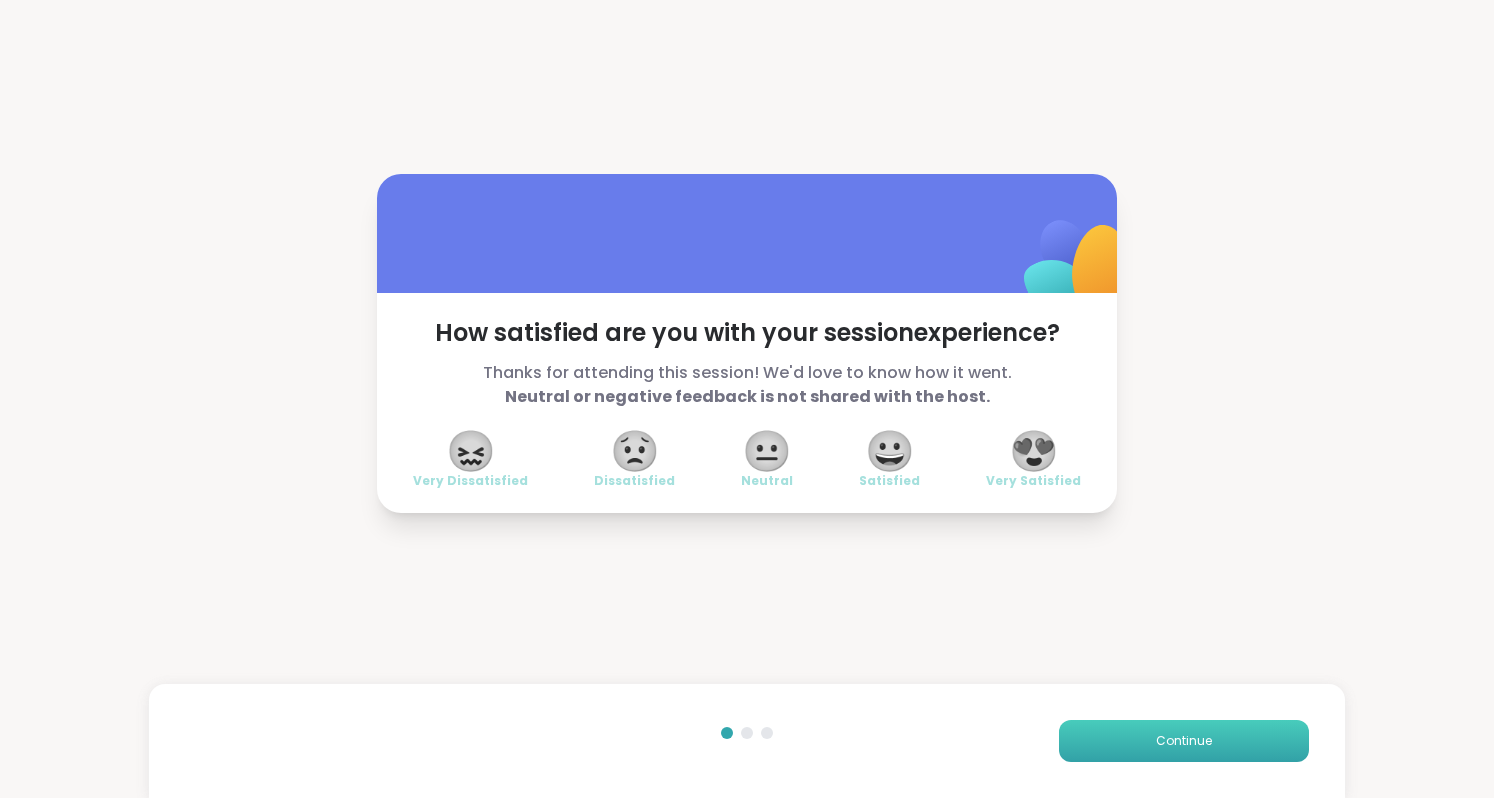 click on "Continue" at bounding box center [1184, 741] 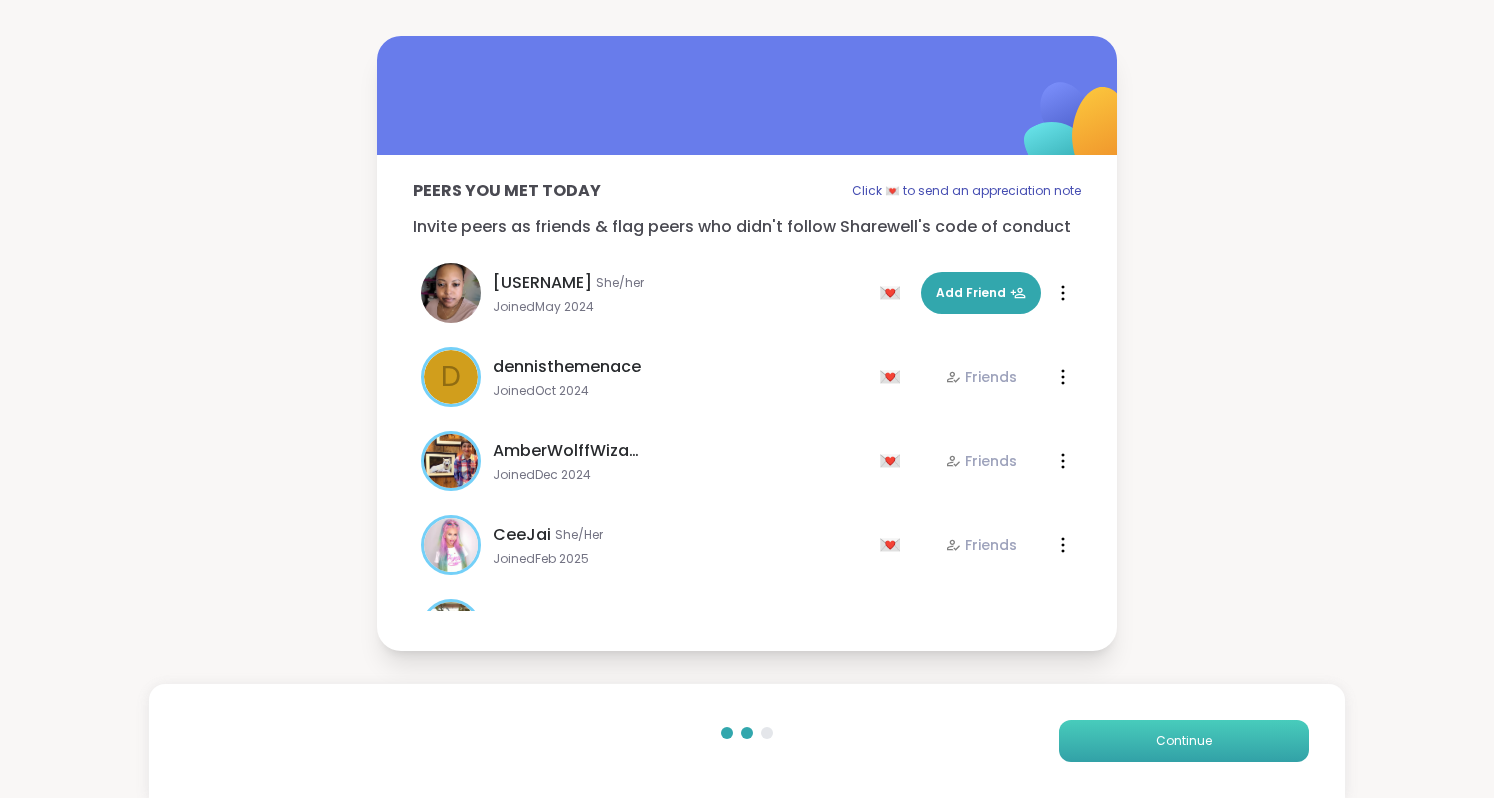 click on "Continue" at bounding box center (1184, 741) 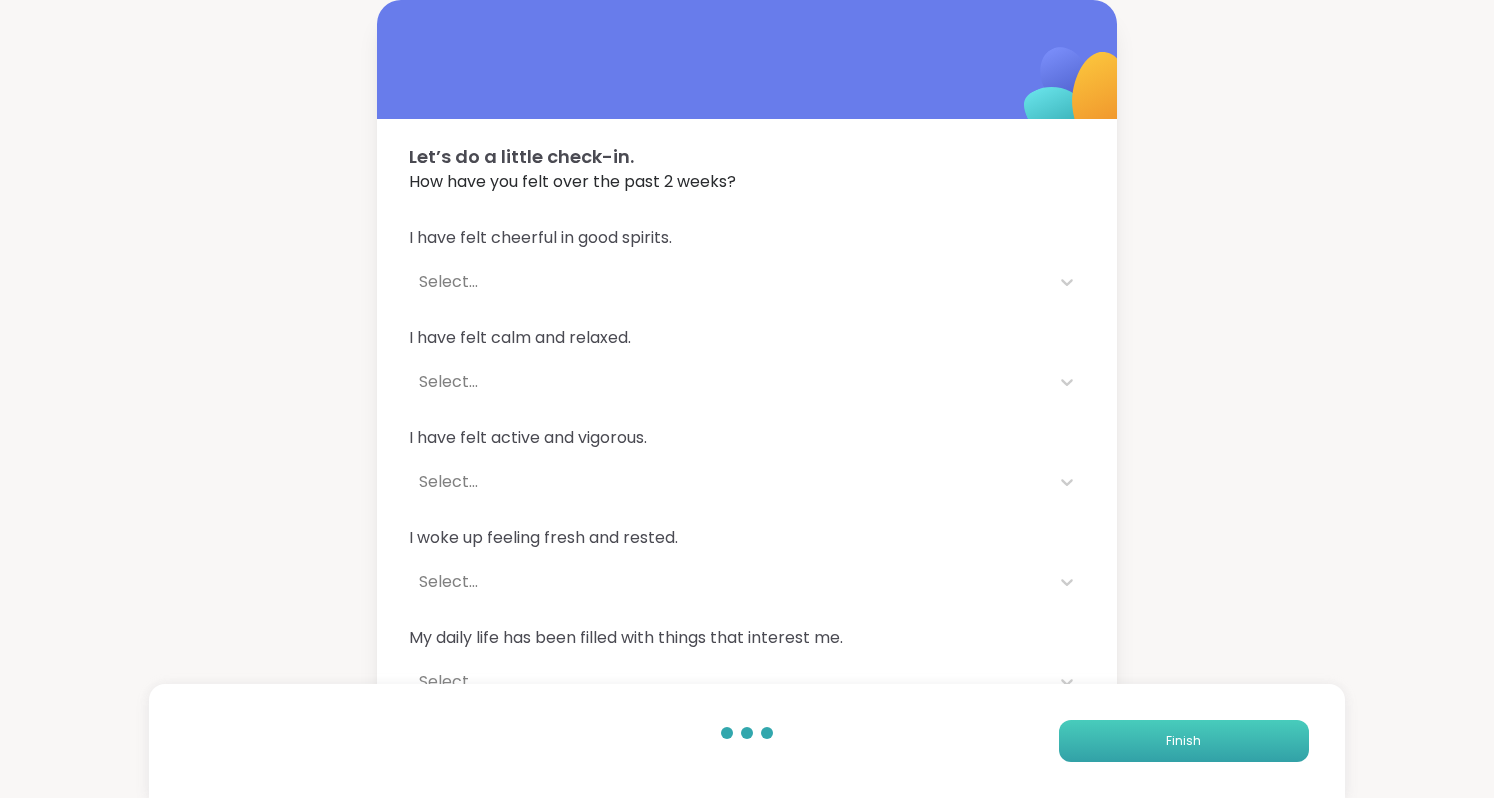 click on "Finish" at bounding box center (1184, 741) 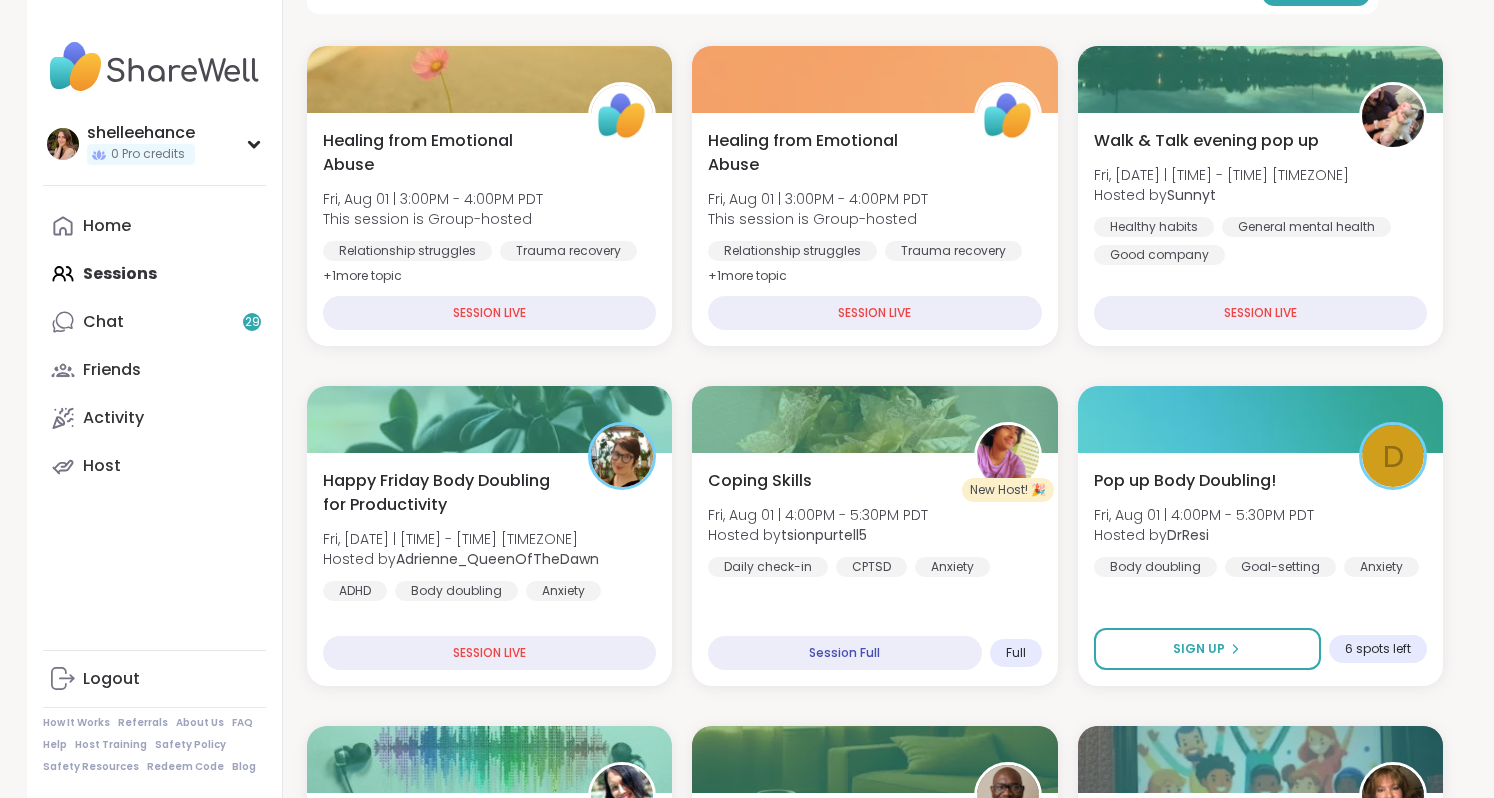 scroll, scrollTop: 538, scrollLeft: 0, axis: vertical 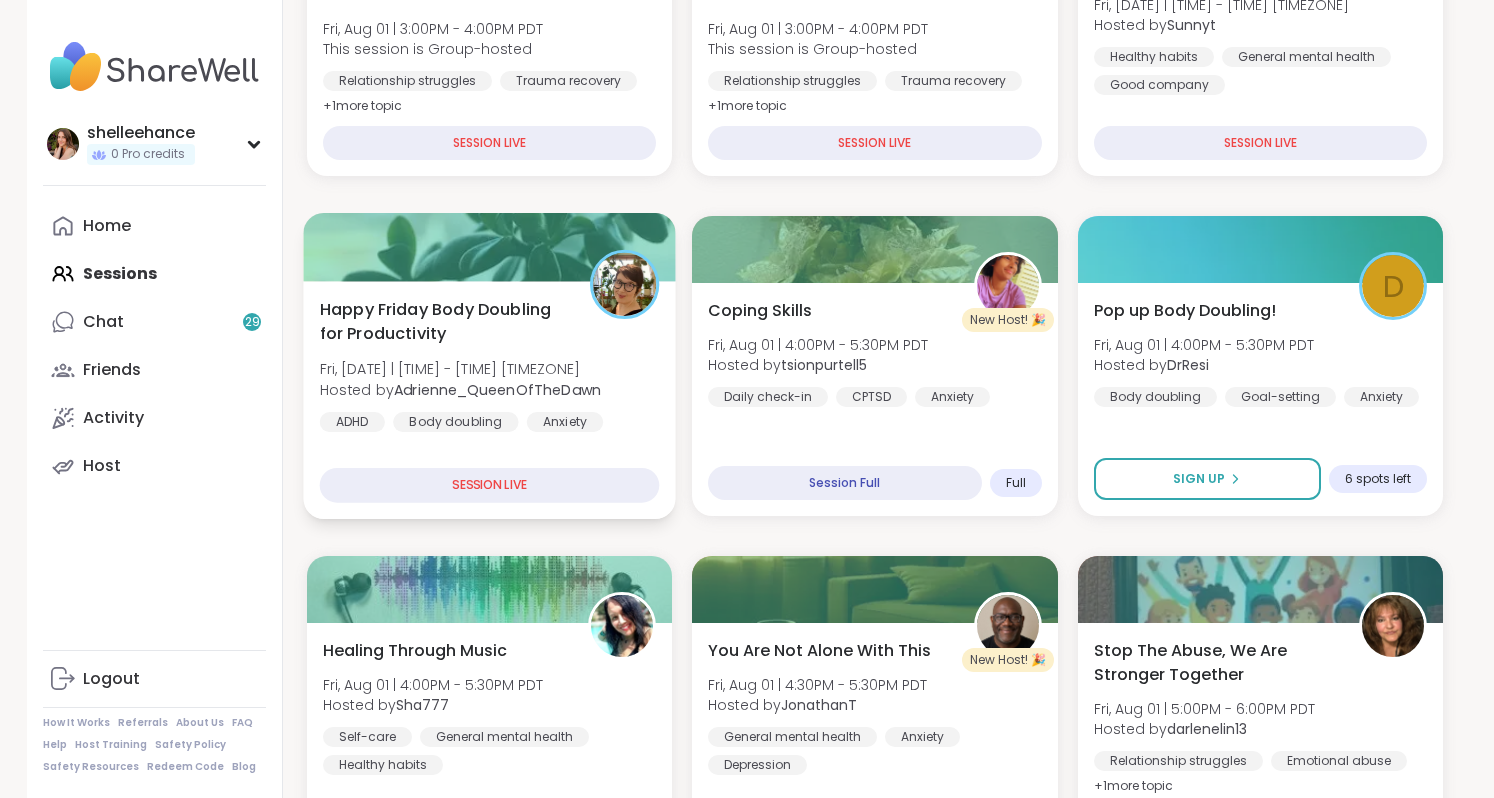 click on "Happy Friday Body Doubling for Productivity Fri, [DATE] | [TIME] - [TIME] [TIMEZONE] Hosted by [USERNAME] ADHD Body doubling Anxiety SESSION LIVE" at bounding box center [489, 400] 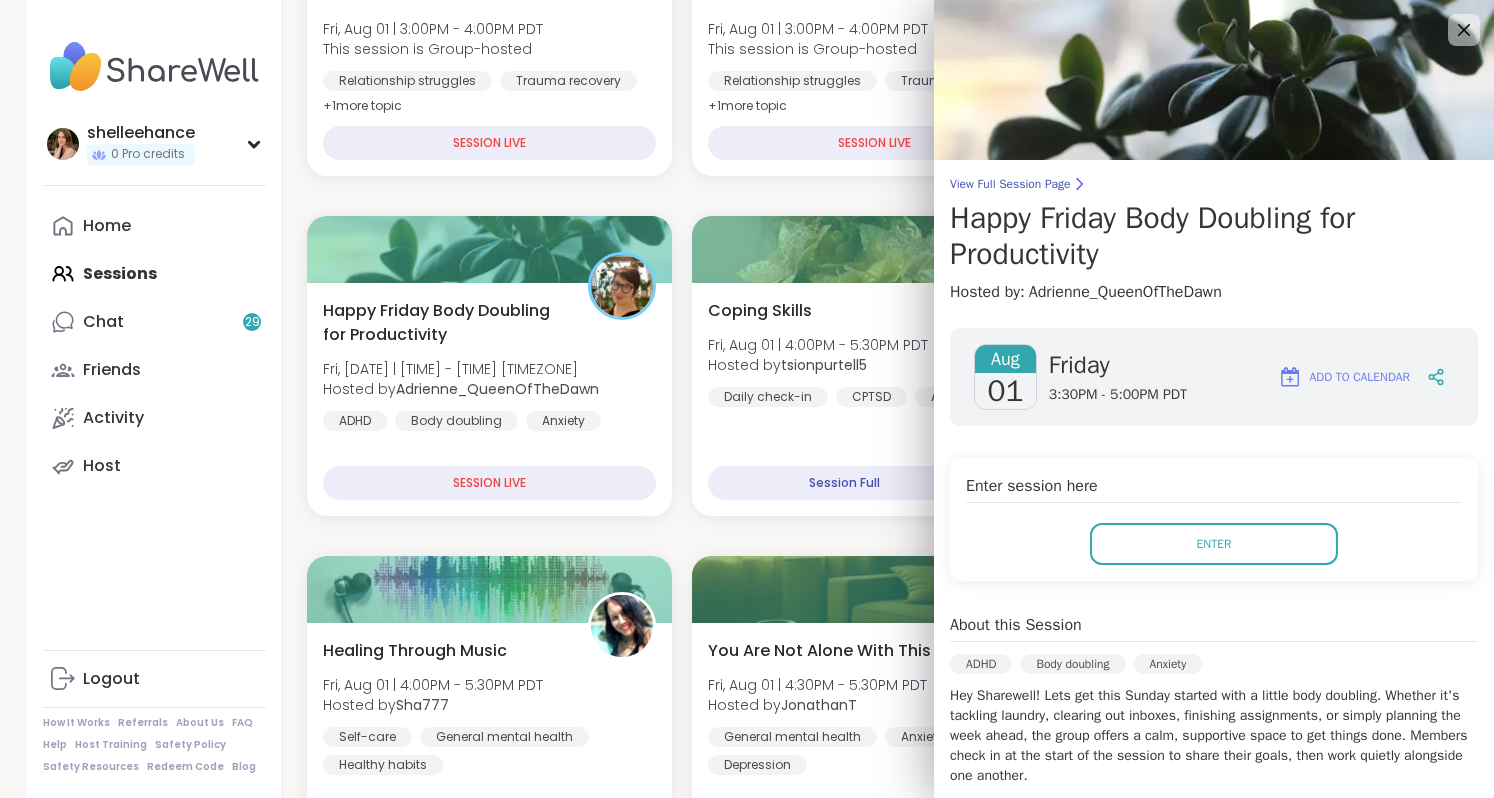 click on "Enter session here Enter" at bounding box center (1214, 519) 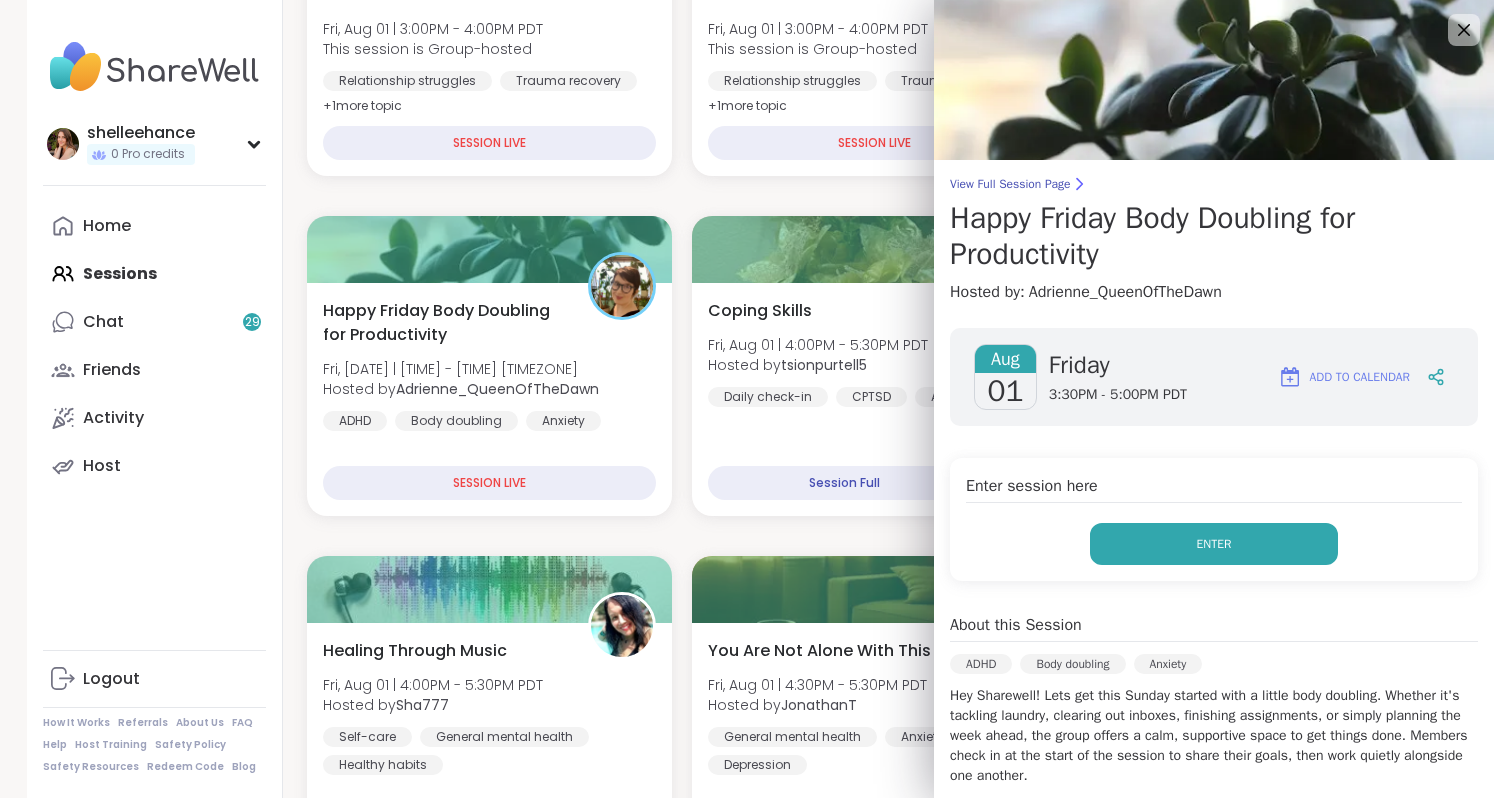 click on "Enter" at bounding box center (1214, 544) 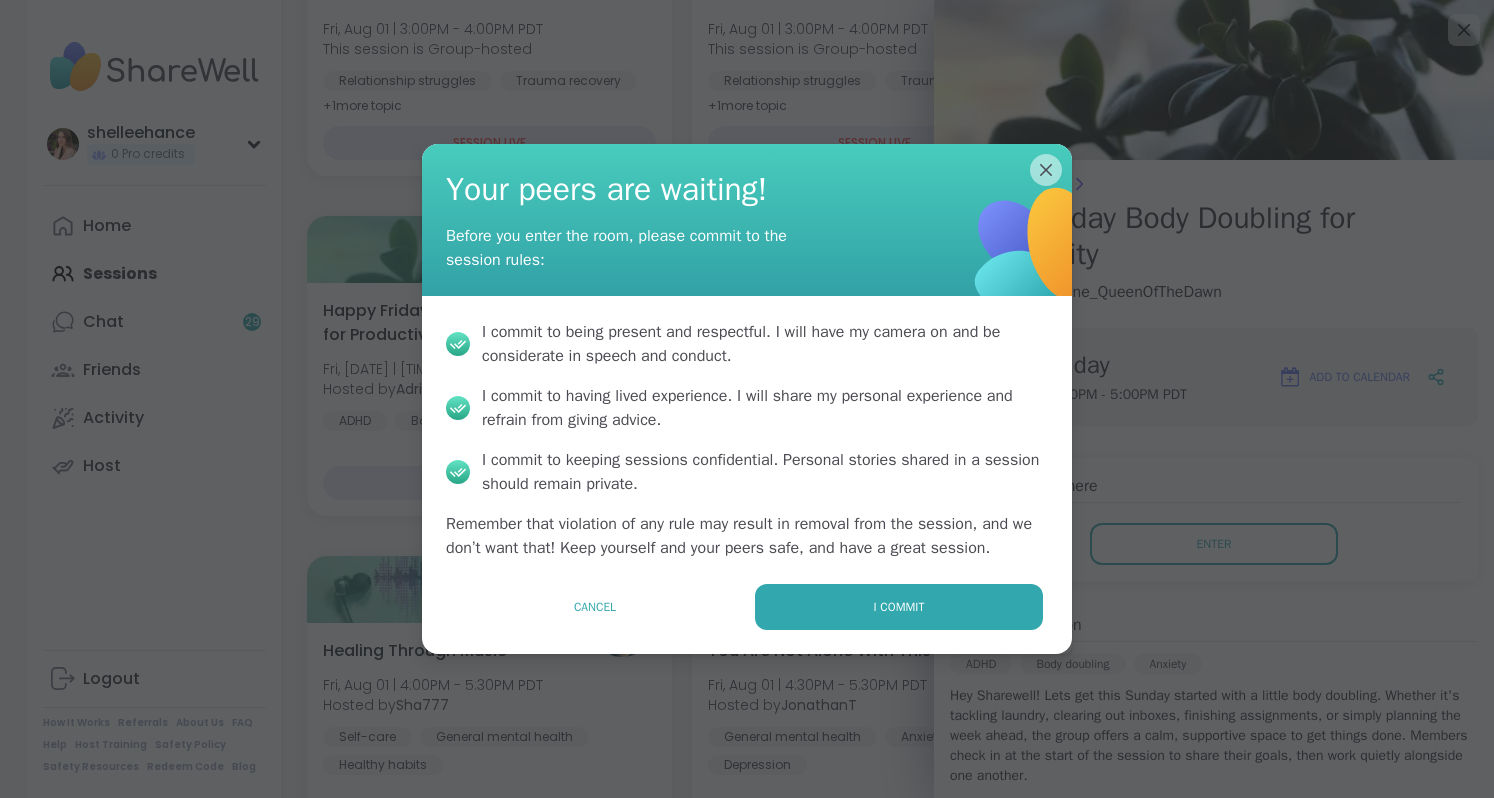 drag, startPoint x: 1005, startPoint y: 612, endPoint x: 1005, endPoint y: 636, distance: 24 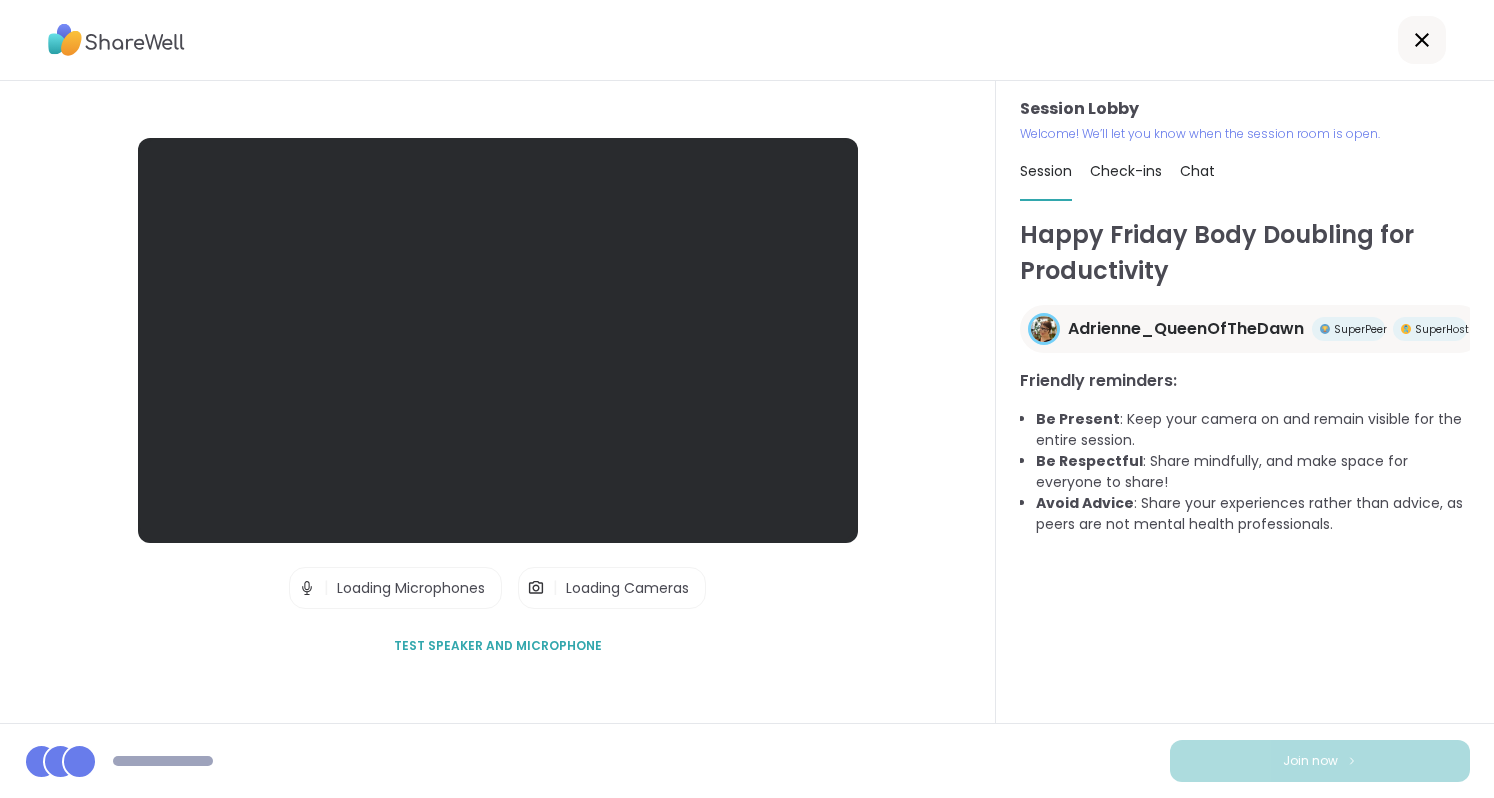 scroll, scrollTop: 0, scrollLeft: 0, axis: both 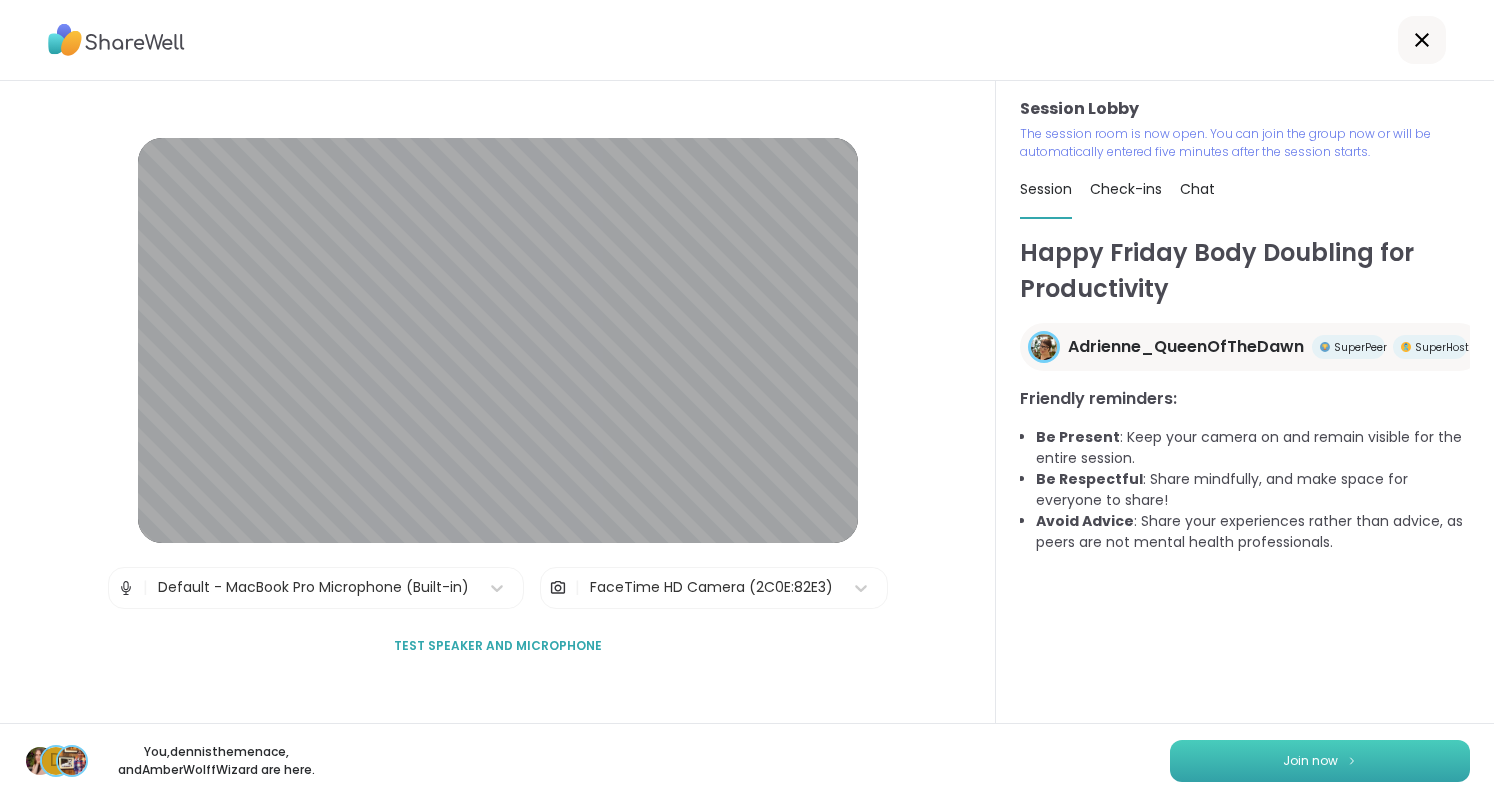 click on "Join now" at bounding box center (1320, 761) 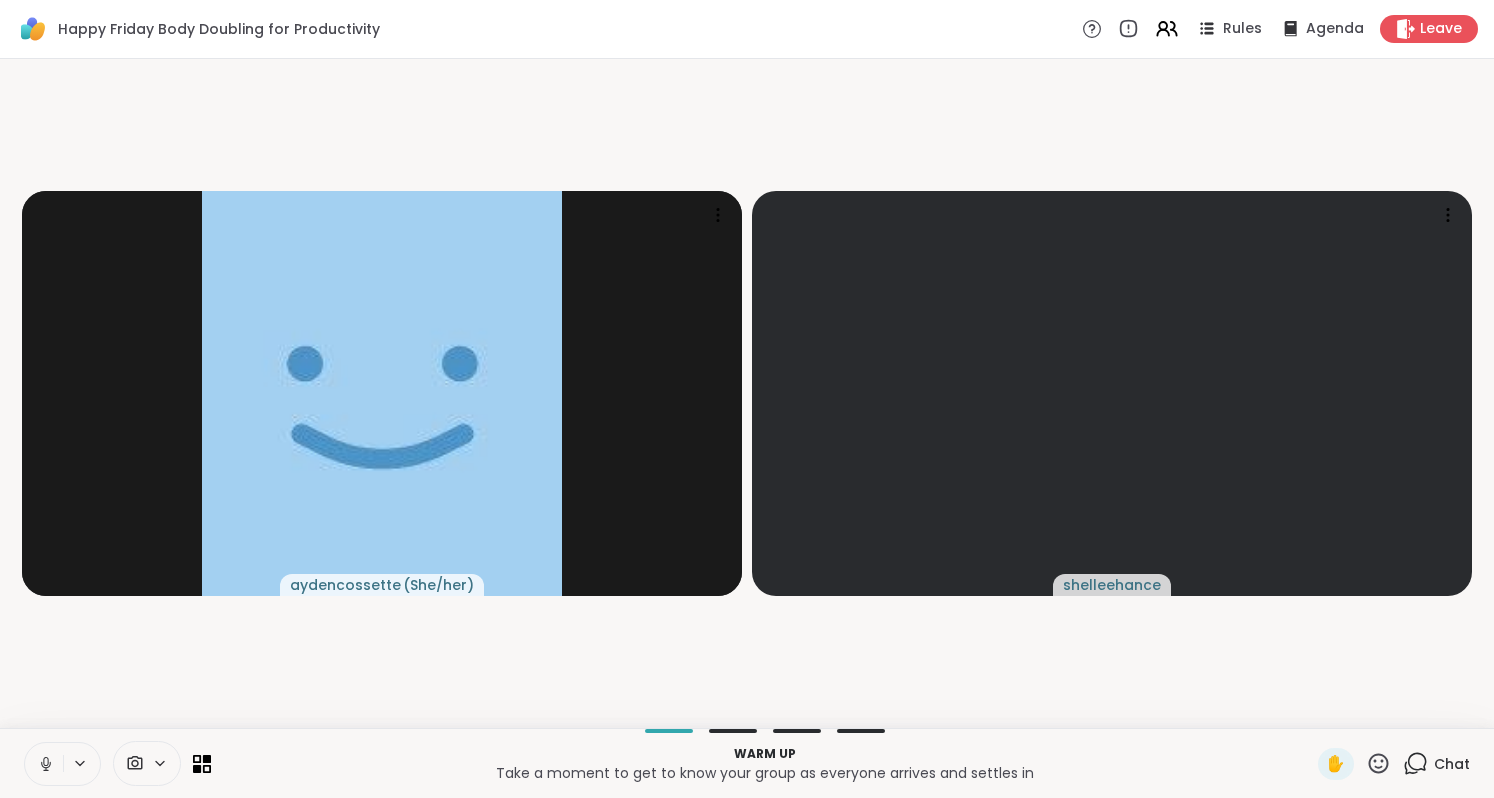click at bounding box center [44, 764] 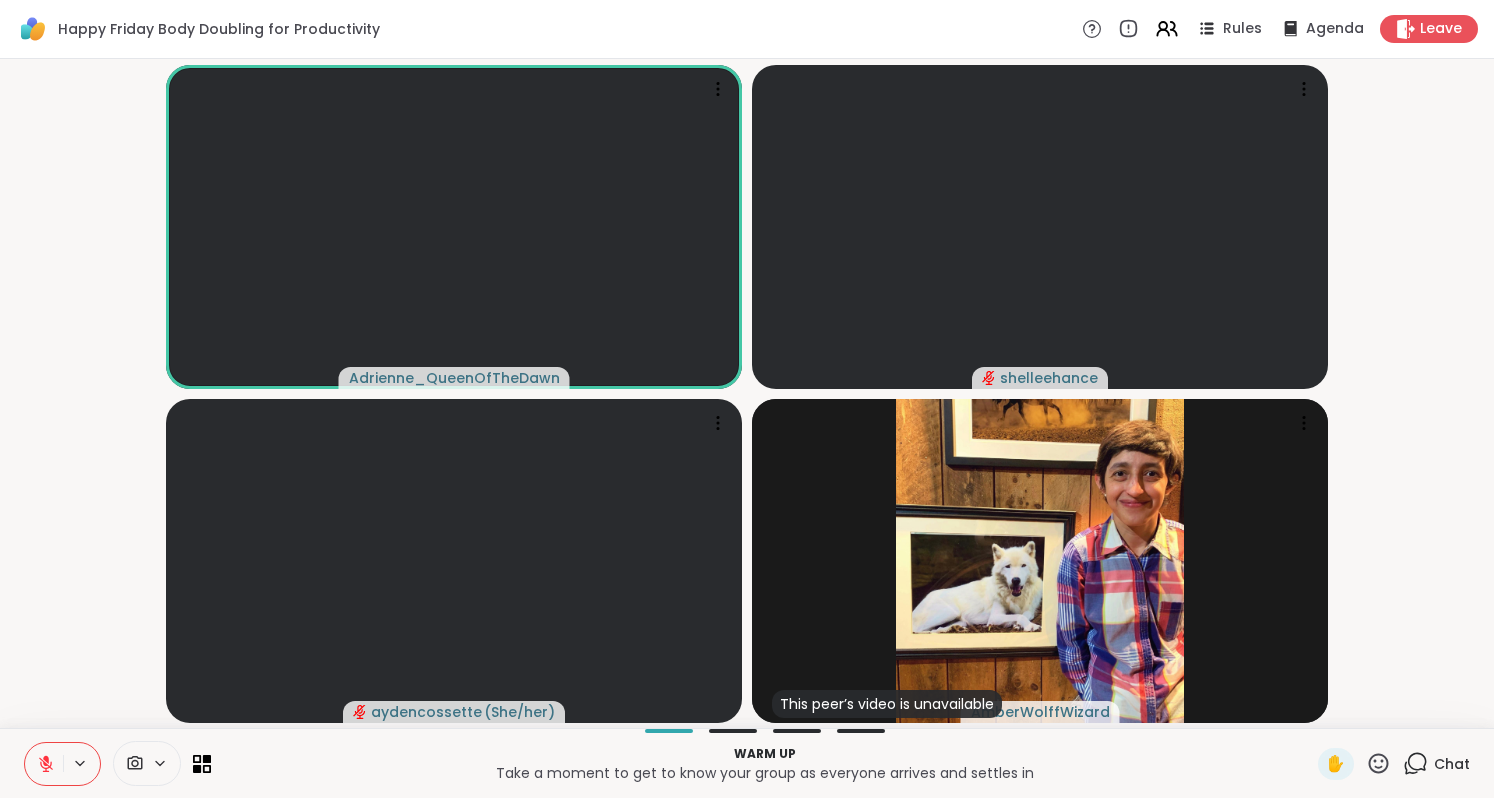 click 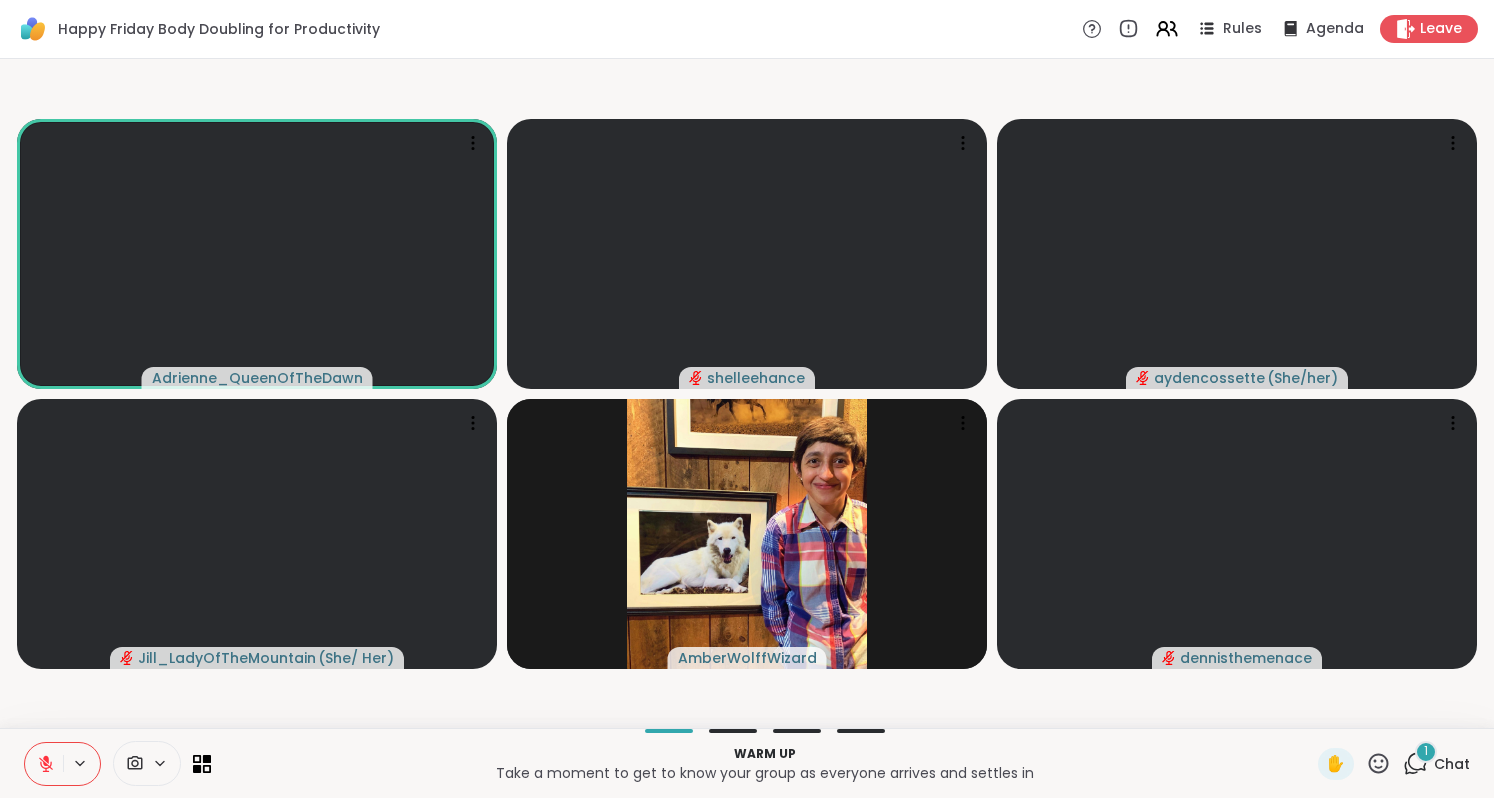 click 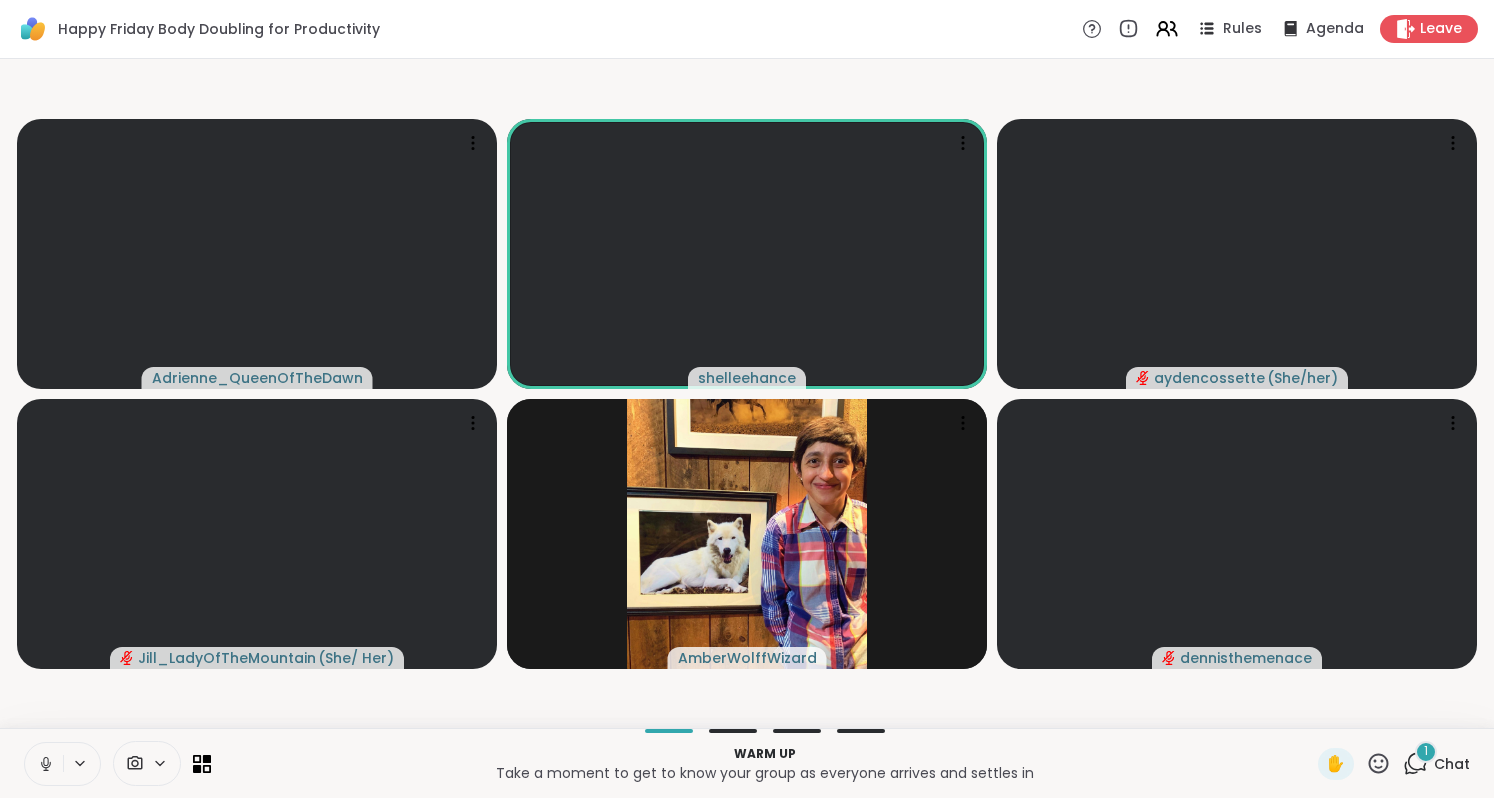 click 